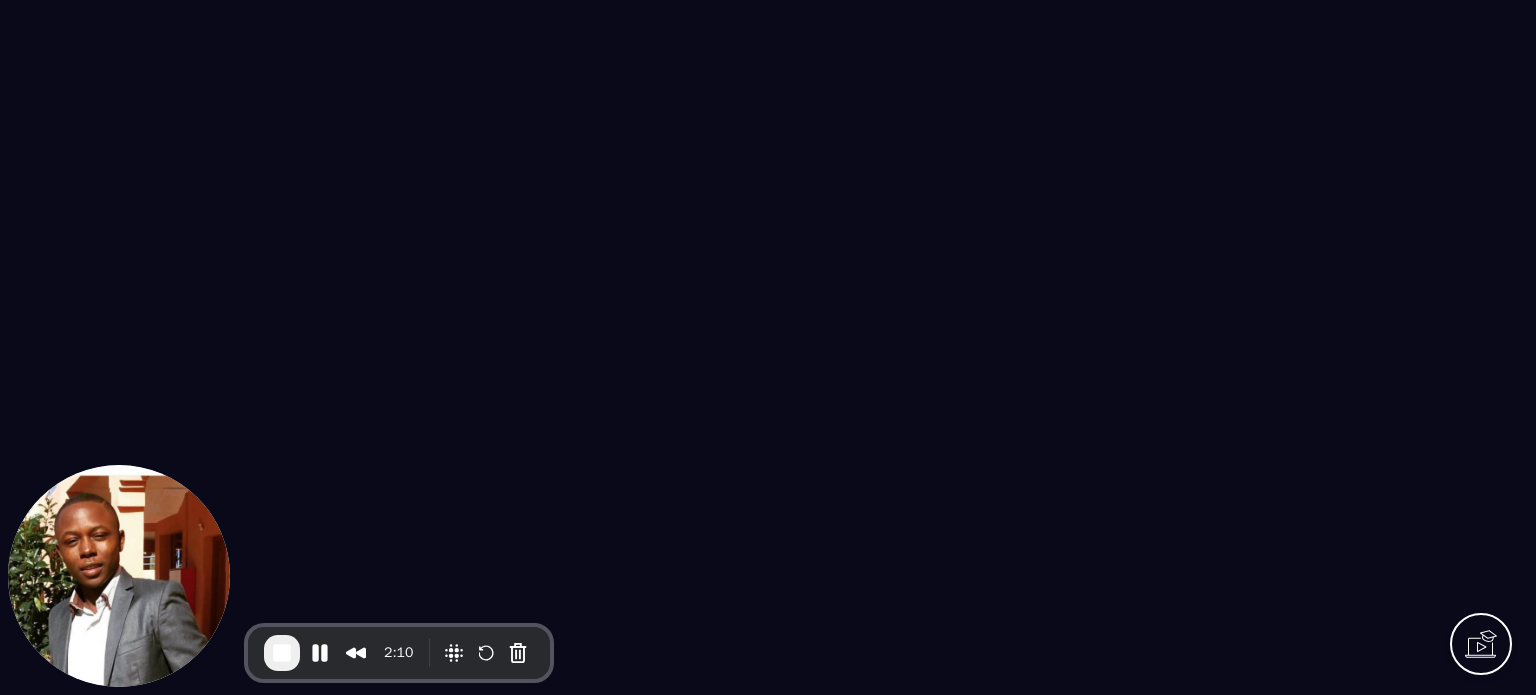 scroll, scrollTop: 0, scrollLeft: 0, axis: both 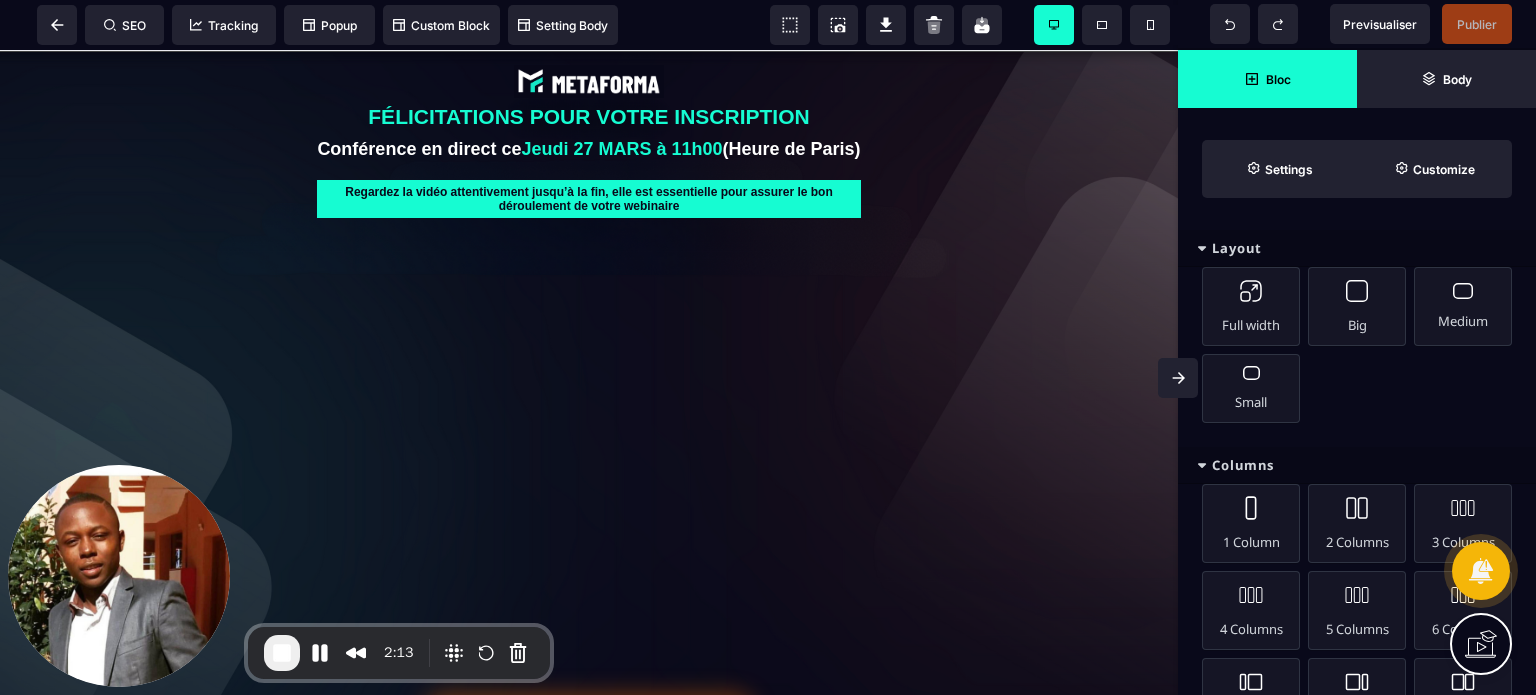 click at bounding box center (1178, 378) 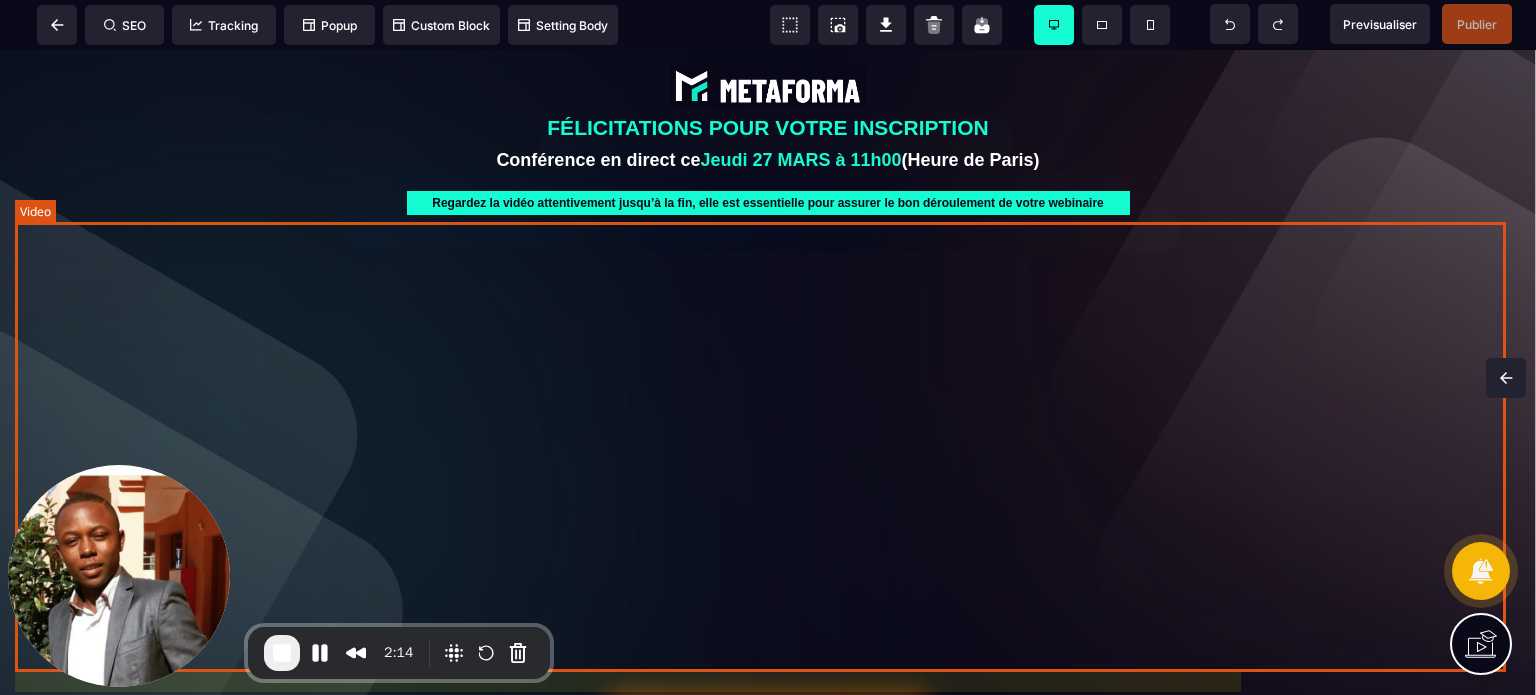 click at bounding box center (768, 440) 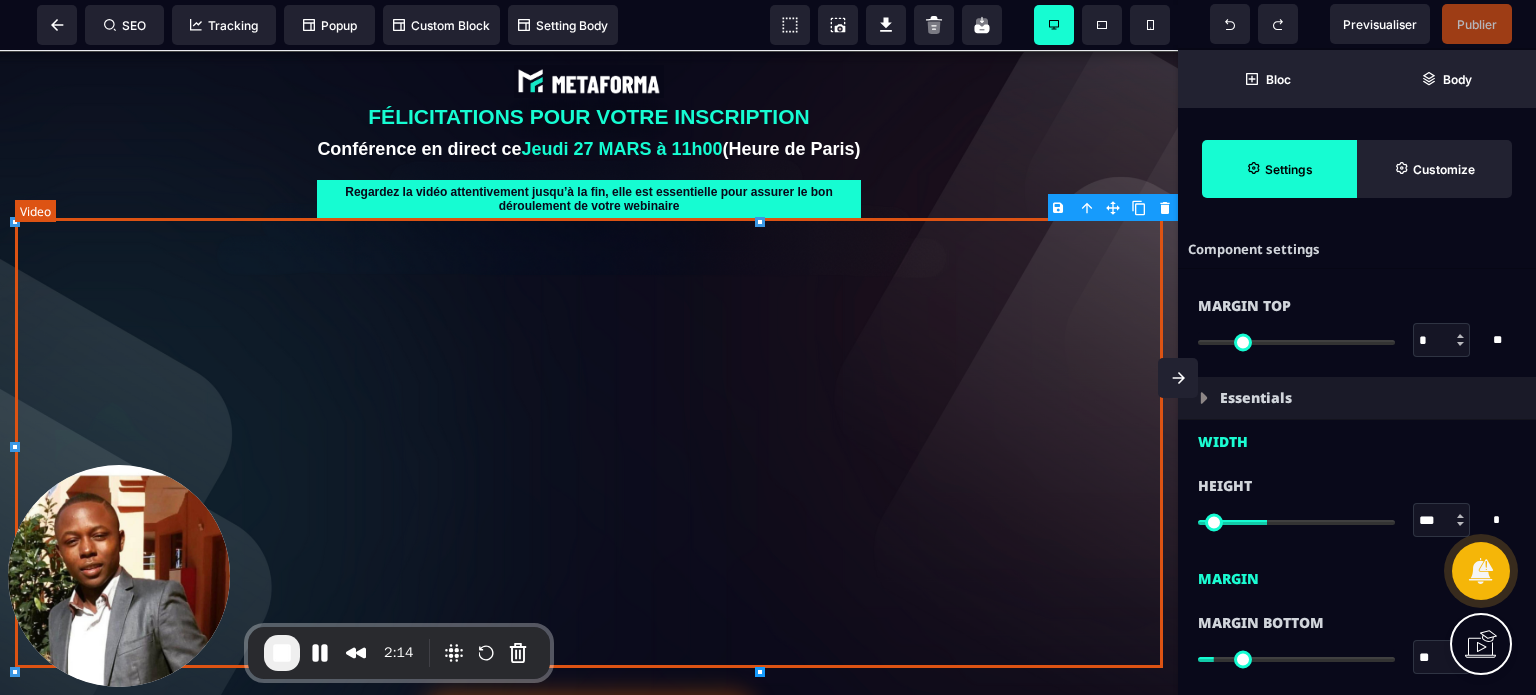 select on "**" 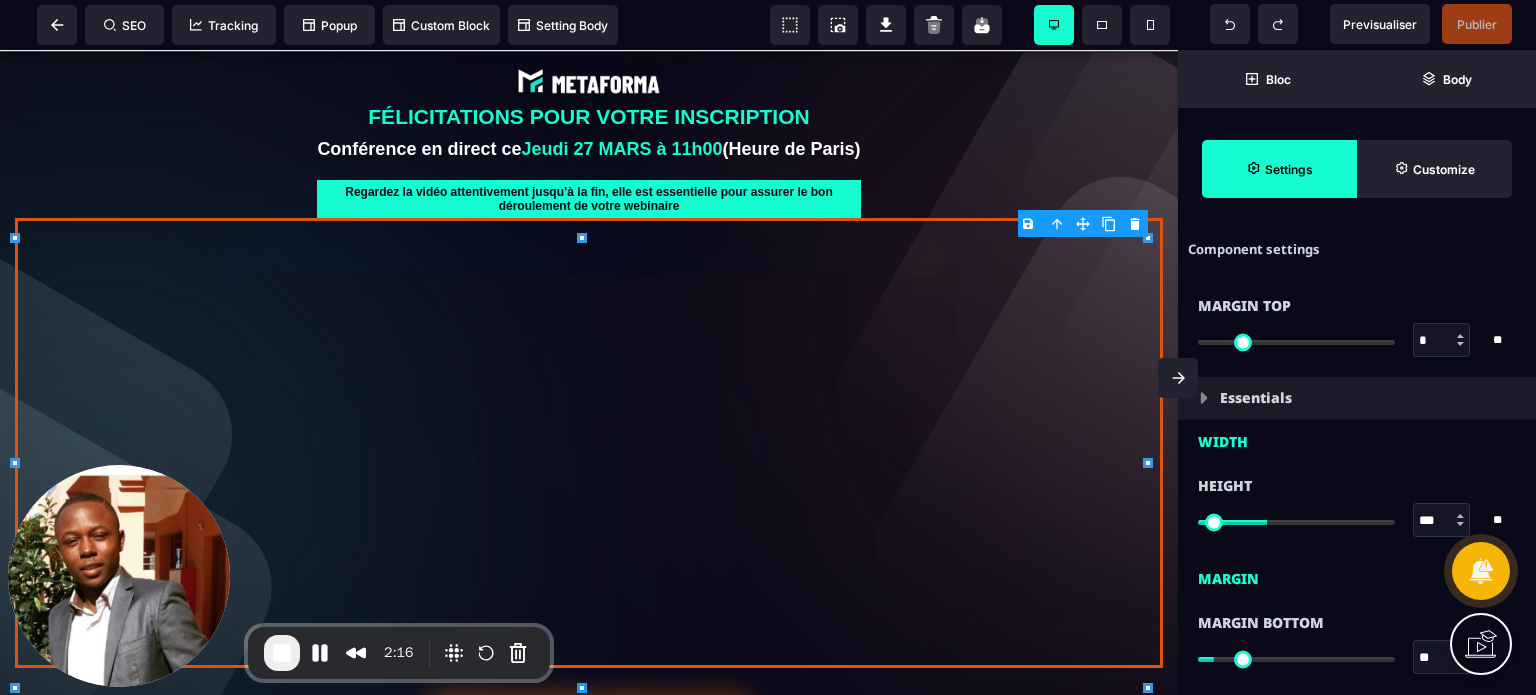 click on "B I U S
A *******
Column
SEO
Tracking" at bounding box center (768, 347) 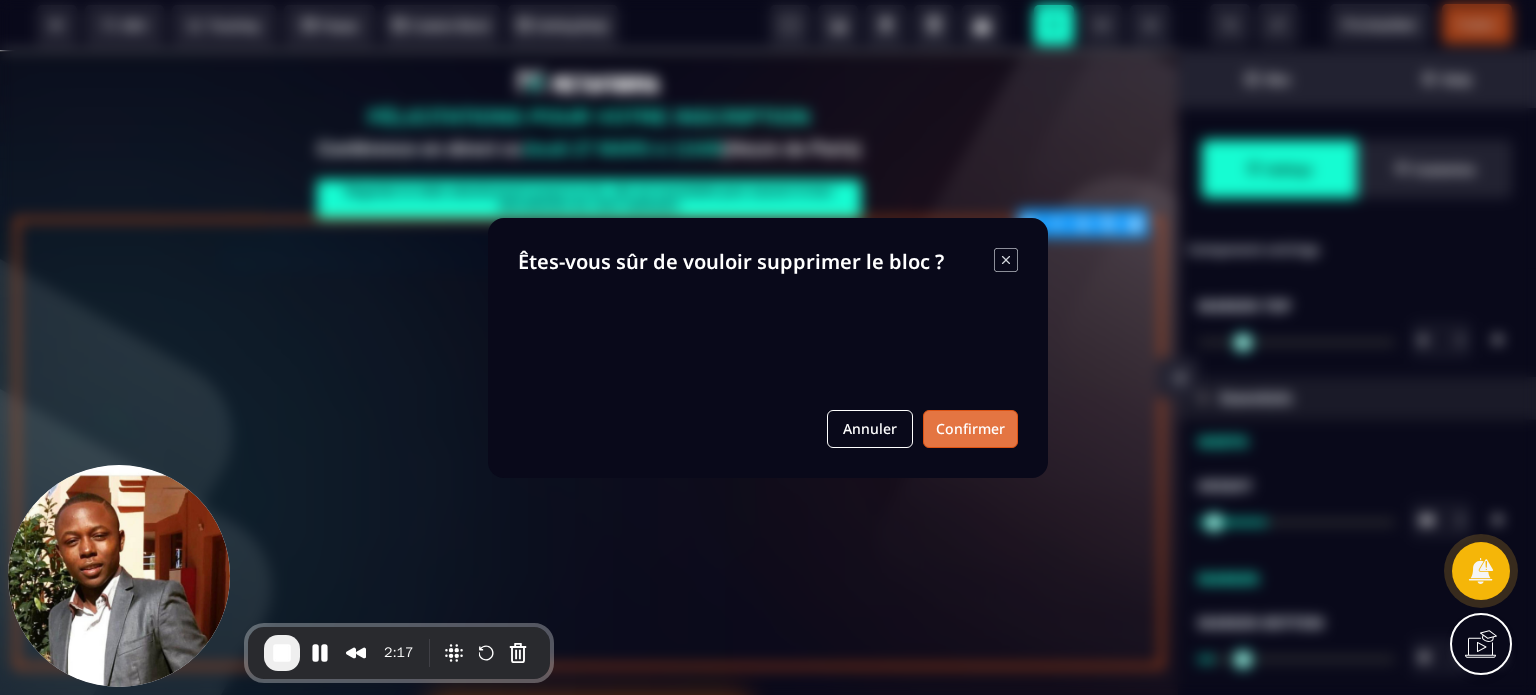 click on "Confirmer" at bounding box center [970, 429] 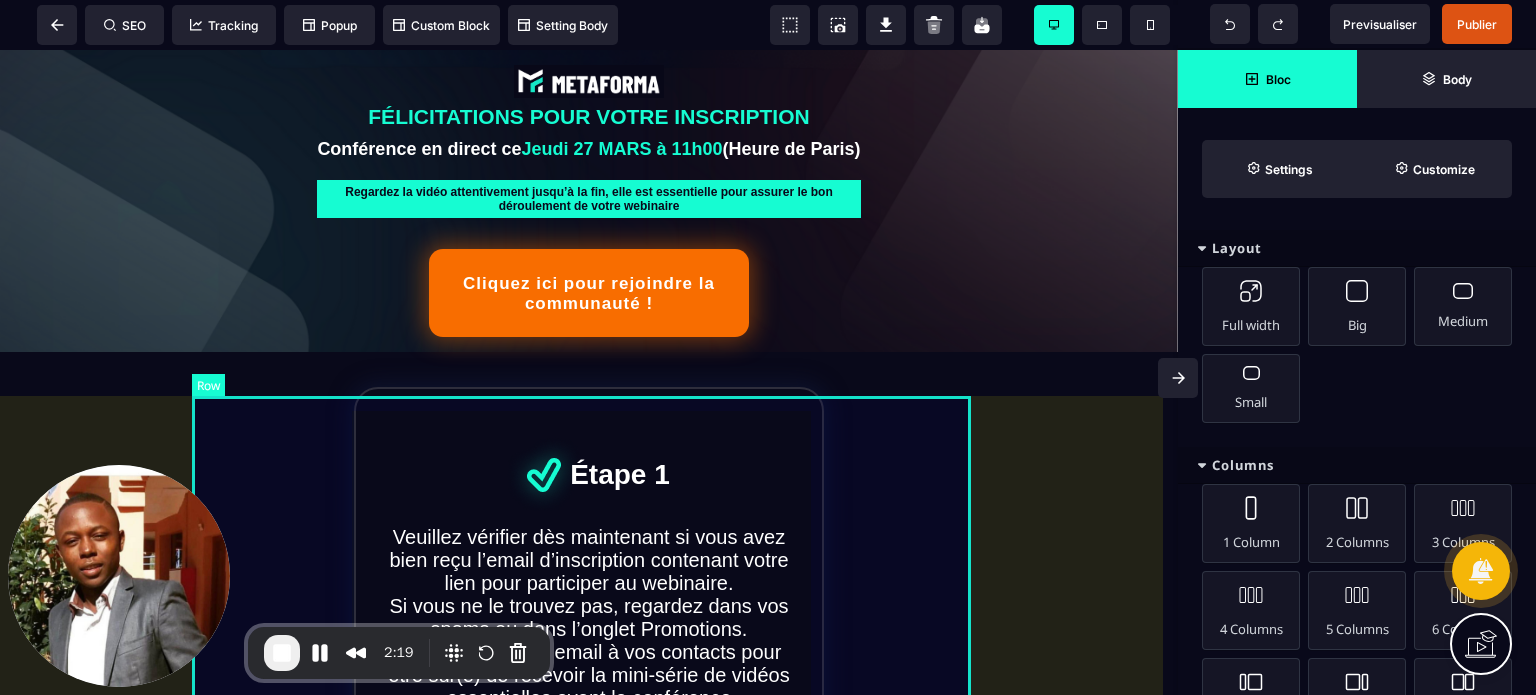 click on "Étape 1 Veuillez vérifier dès maintenant si vous avez bien reçu l’email d’inscription contenant votre lien pour participer au webinaire. Si vous ne le trouvez pas, regardez dans vos spams ou dans l’onglet Promotions. Ajoutez l’adresse email à vos contacts pour être sûr(e) de recevoir la mini-série de vidéos essentielles avant la conférence" at bounding box center [588, 562] 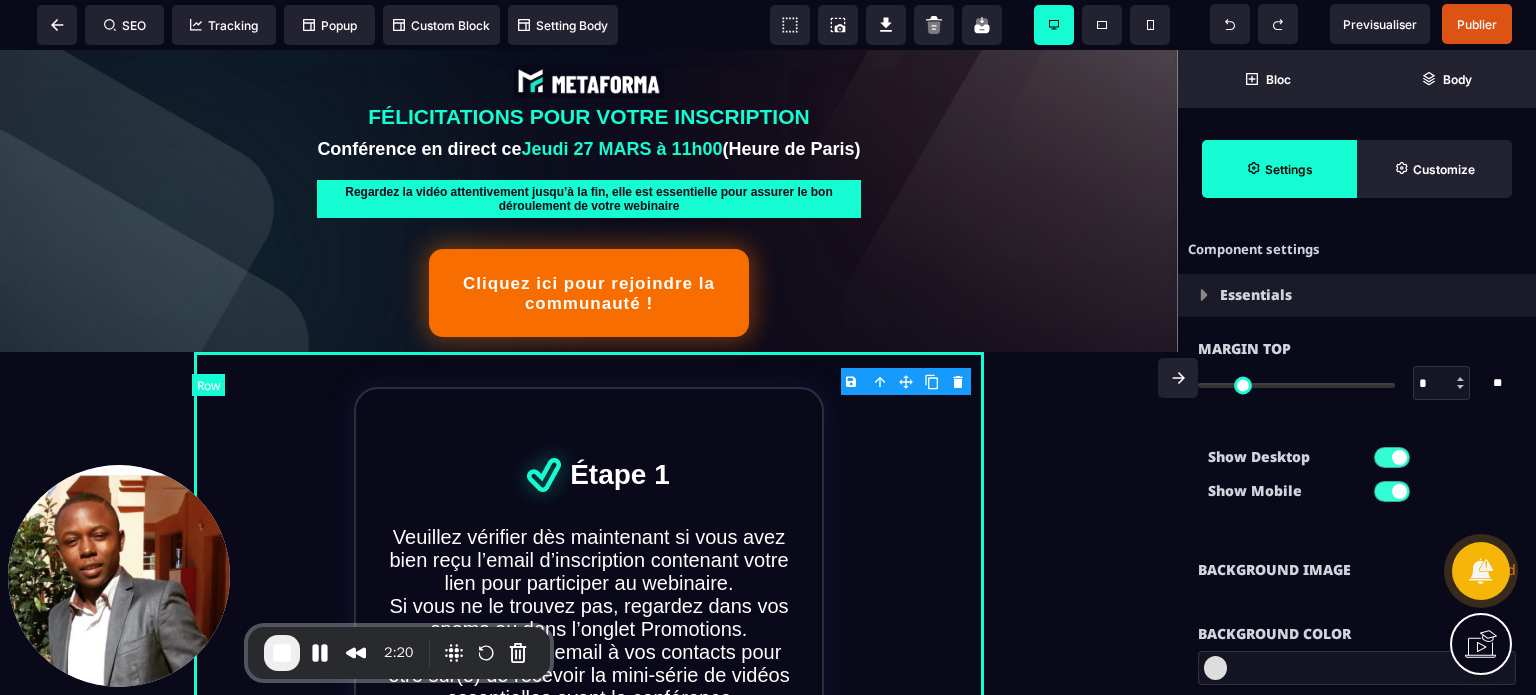 type on "*" 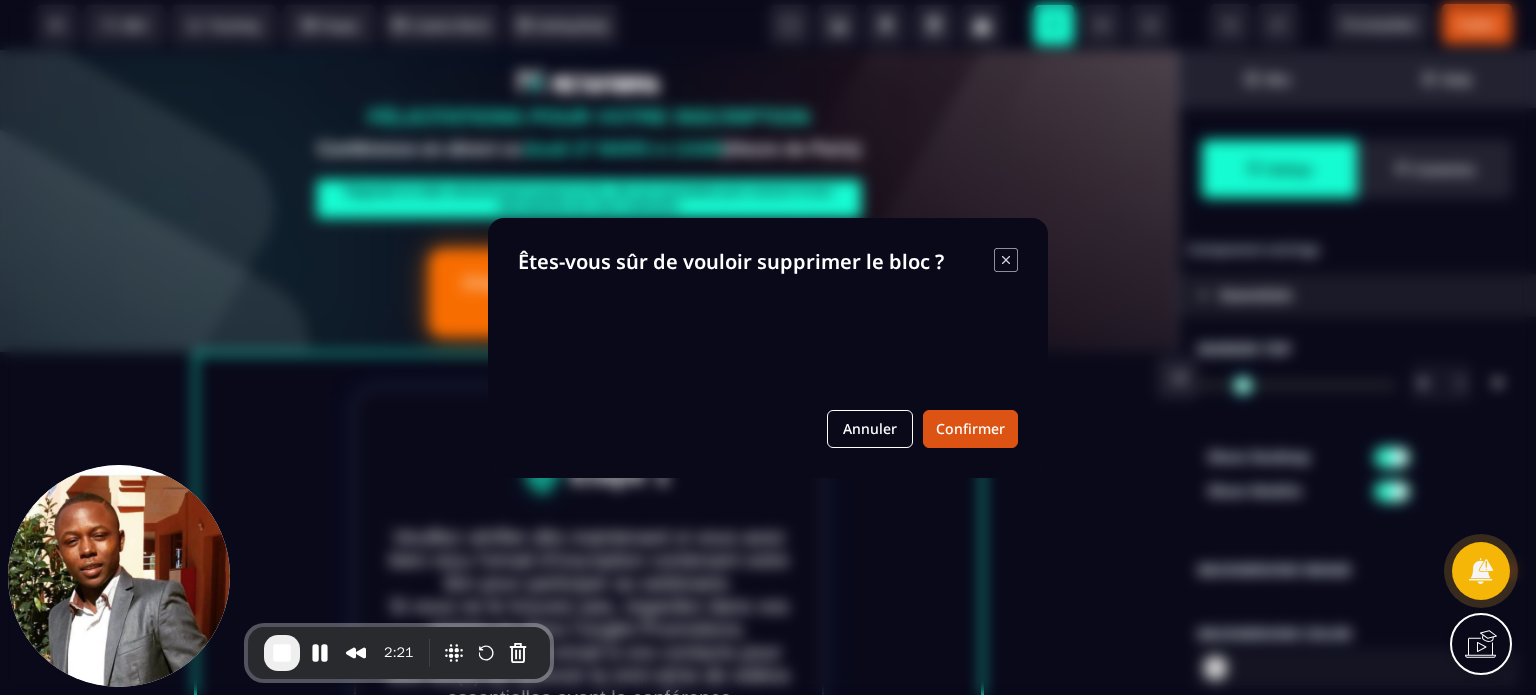 click on "B I U S
A *******
plus
Row
SEO
Big" at bounding box center (768, 347) 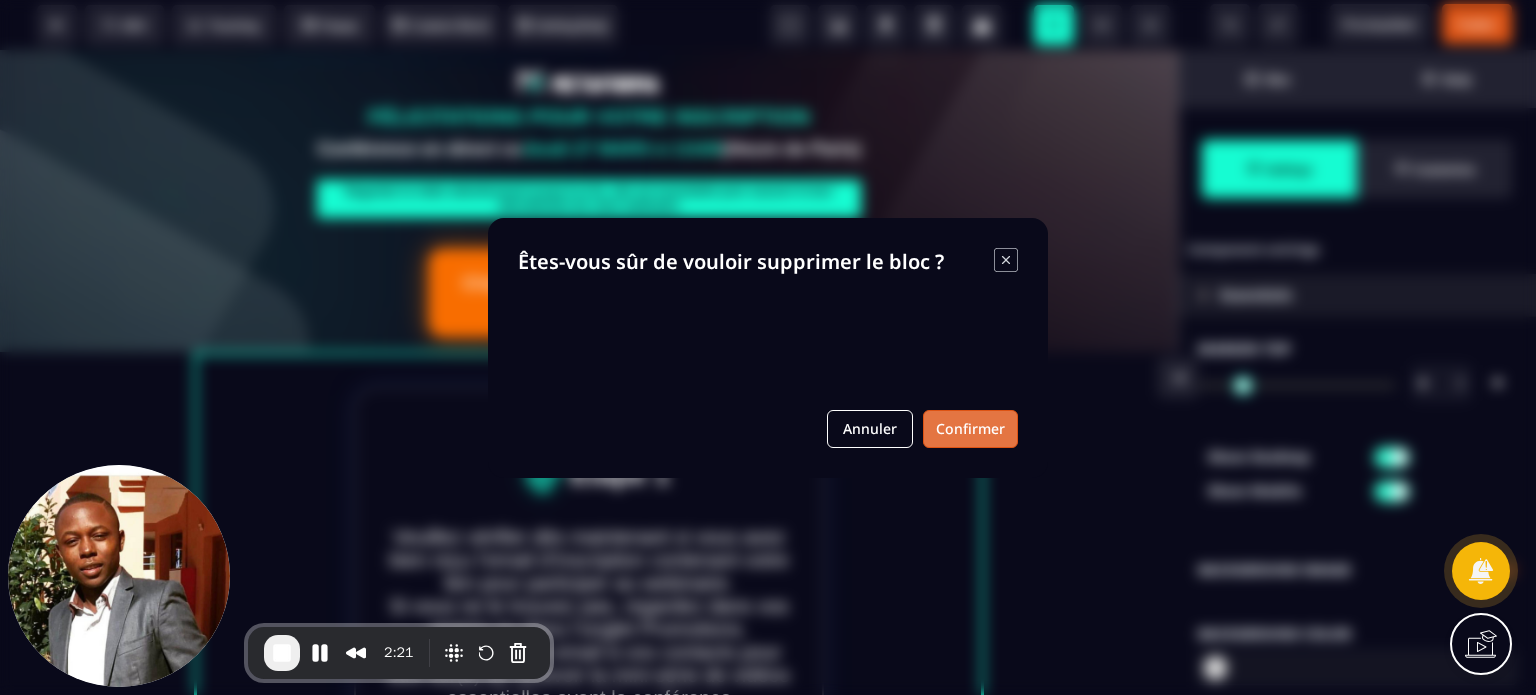 click on "Confirmer" at bounding box center (970, 429) 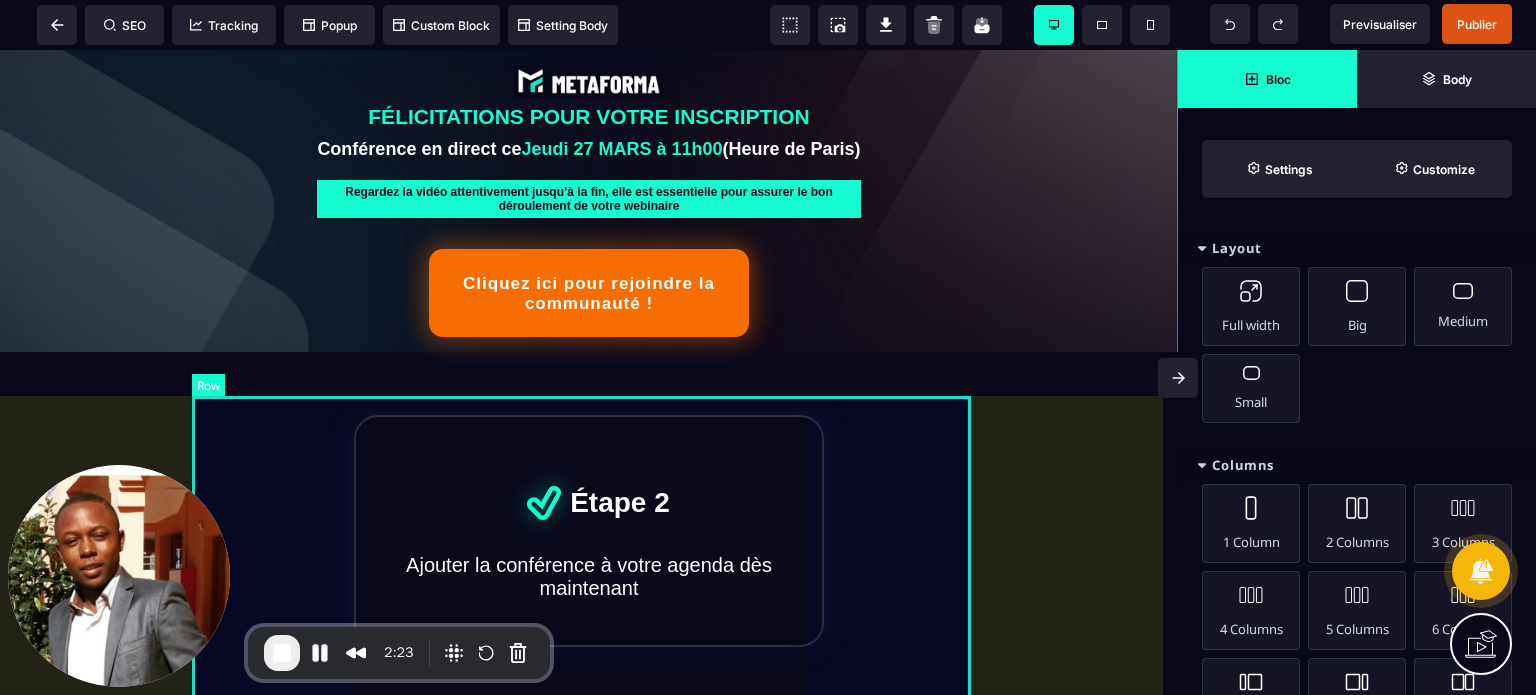 click on "Étape 2 Ajouter la conférence à votre agenda dès maintenant" at bounding box center [588, 507] 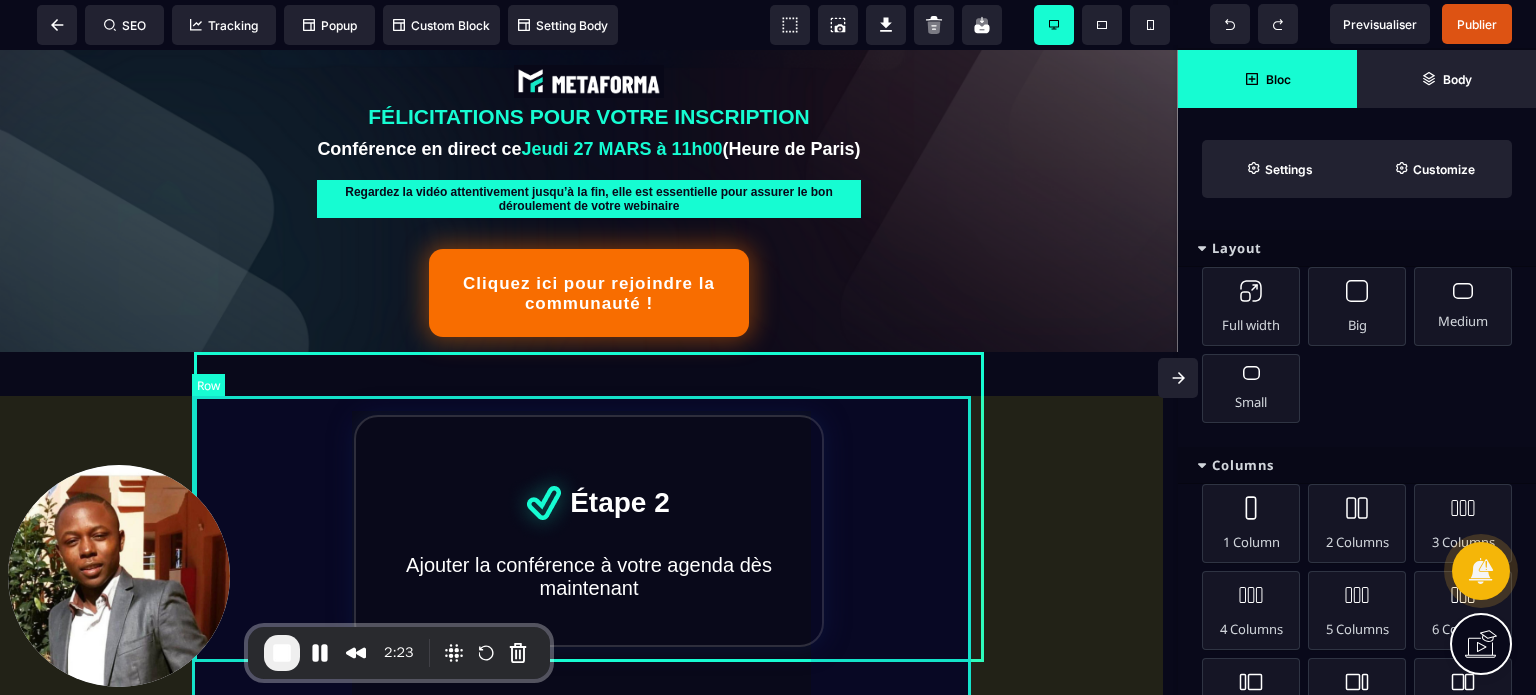 select on "**" 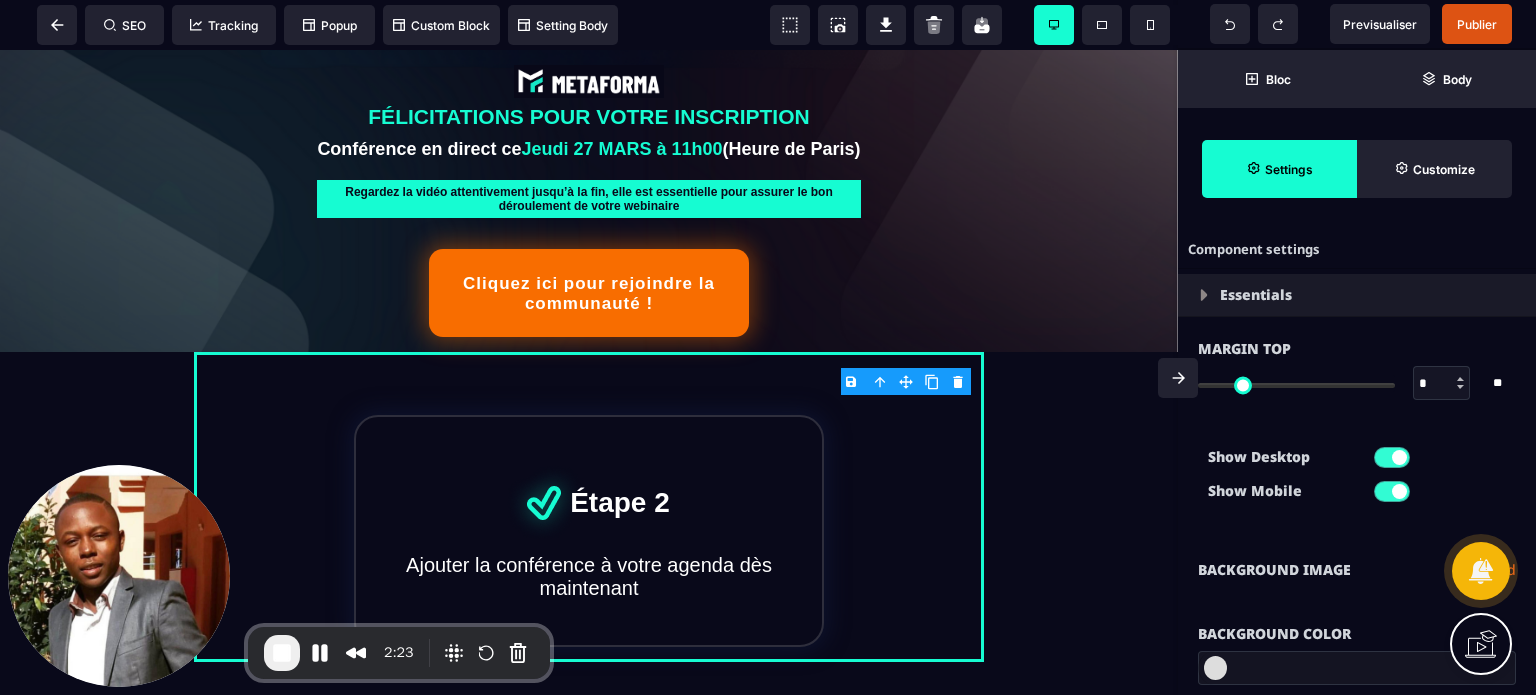 click on "B I U S
A *******
plus
Row
SEO
Big" at bounding box center (768, 347) 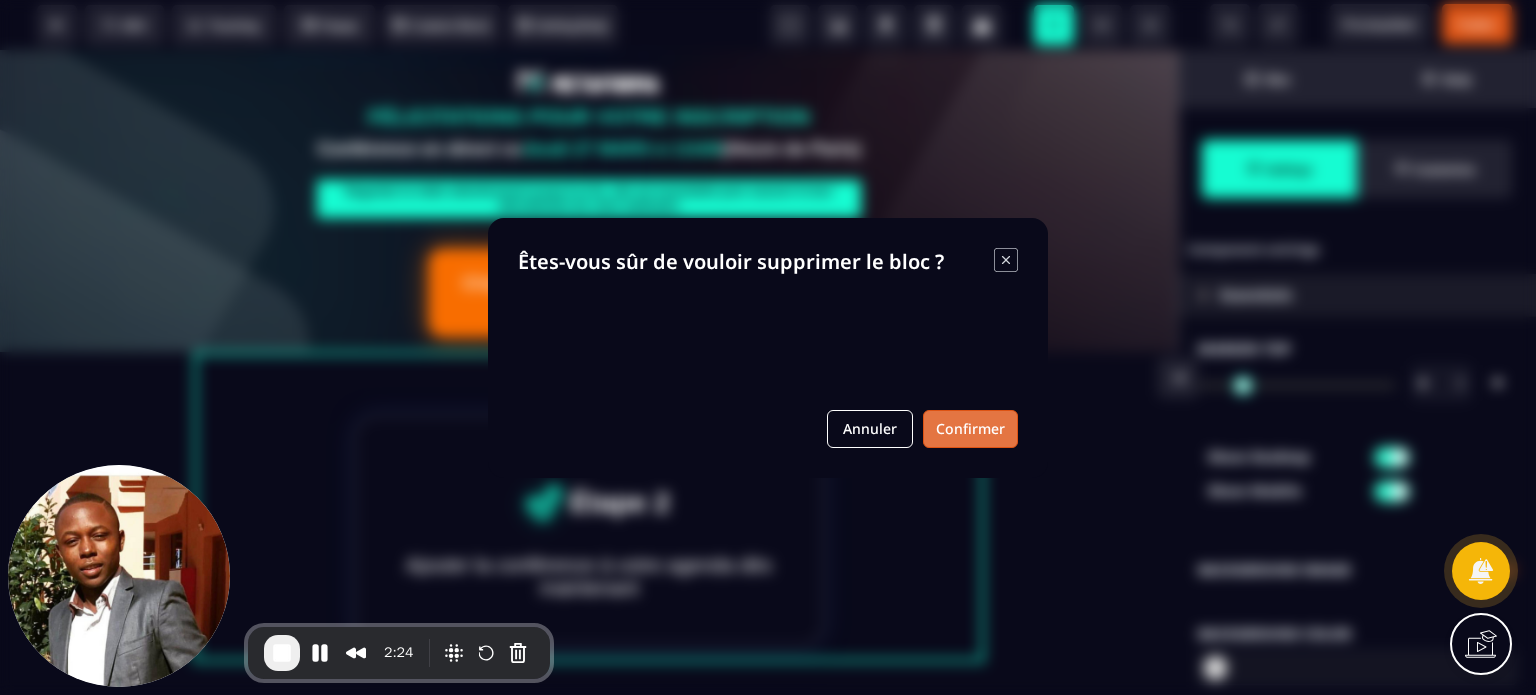 click on "Confirmer" at bounding box center (970, 429) 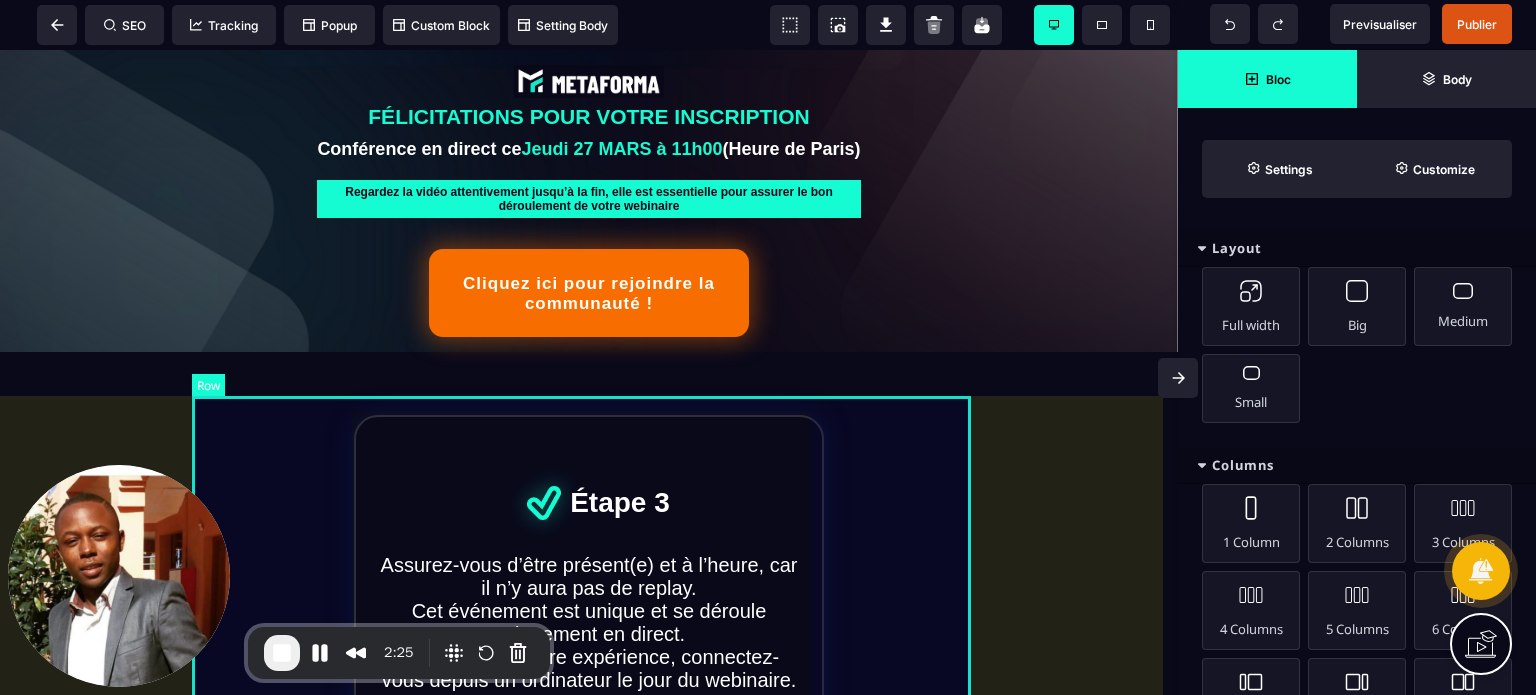 click on "Étape 3 Assurez-vous d’être présent(e) et à l’heure, car il n’y aura pas de replay.  Cet événement est unique et se déroule uniquement en direct. Pour une meilleure expérience, connectez-vous depuis un ordinateur le jour du webinaire. Vous profiterez d’un grand écran, d’une meilleure compréhension, et éviterez les distractions causées par les notifications." at bounding box center [588, 587] 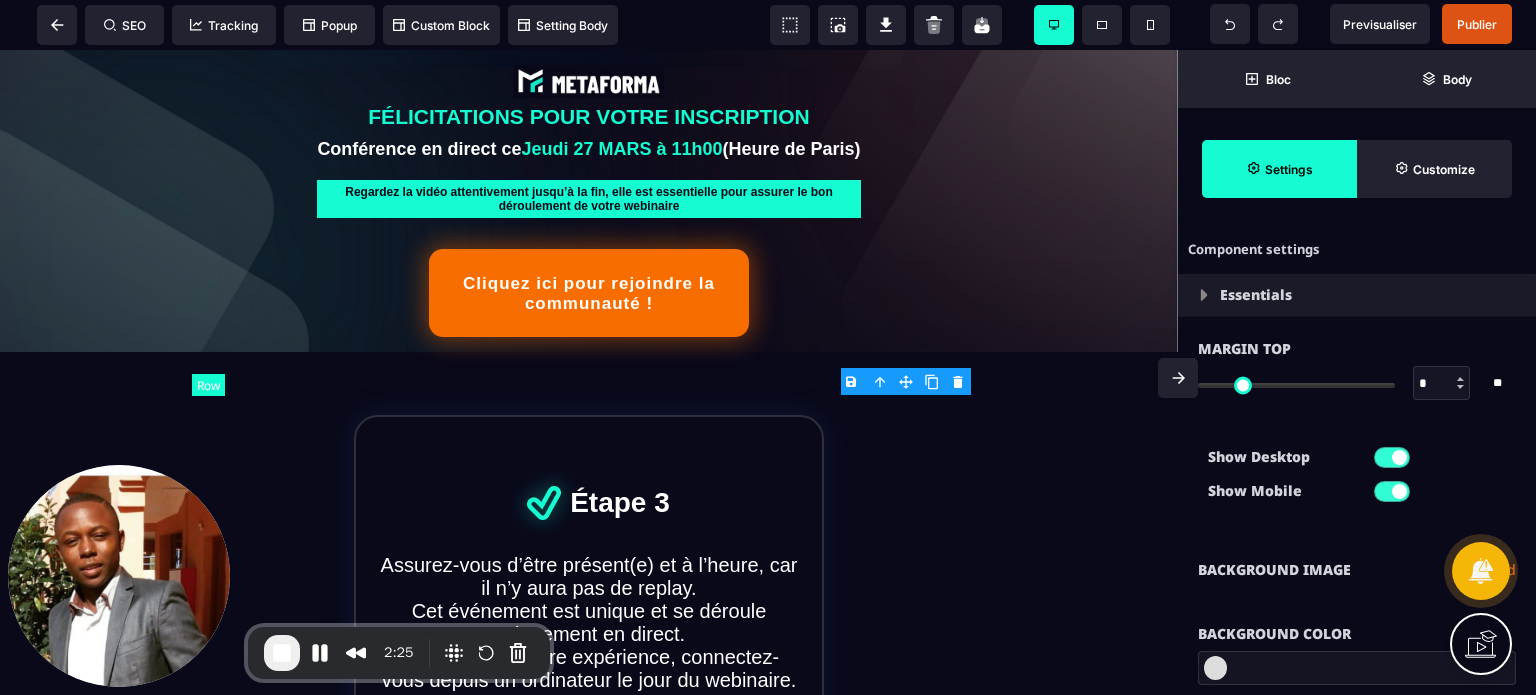 type on "**" 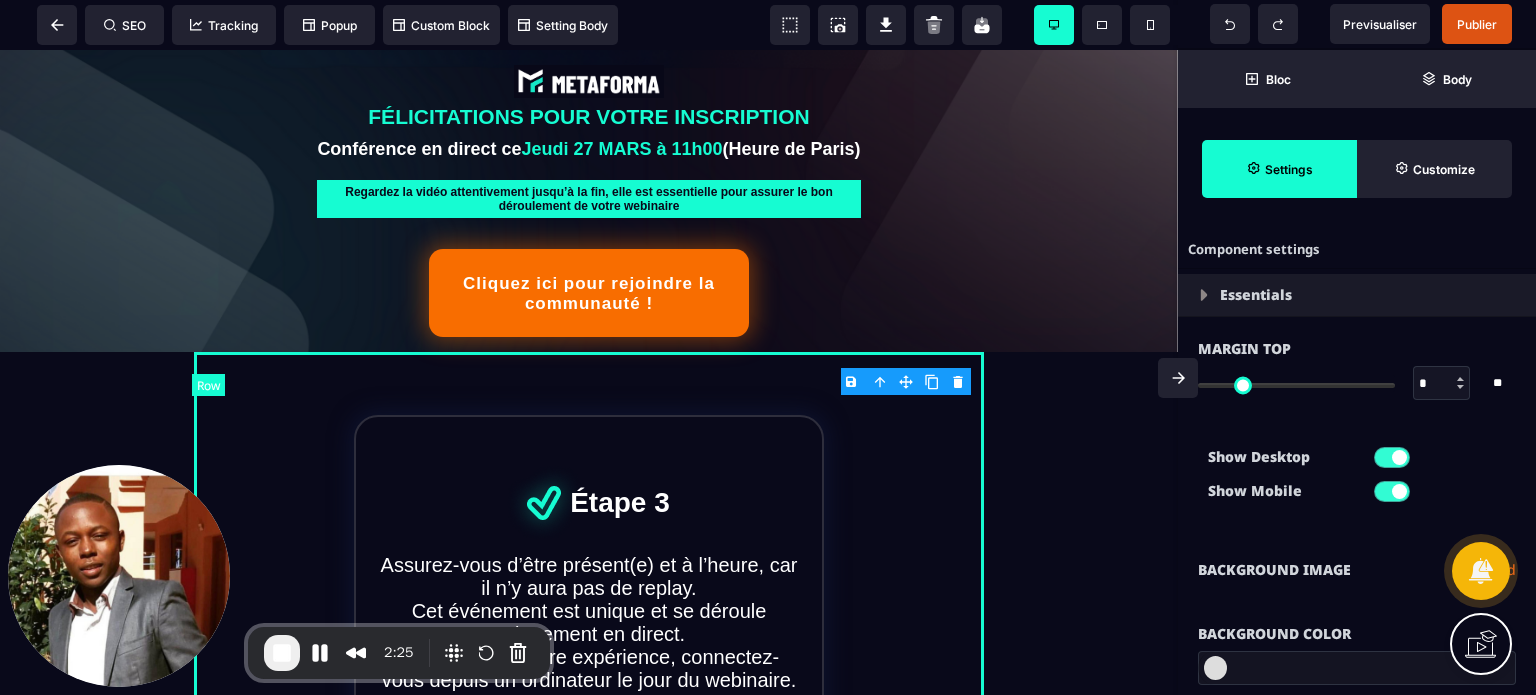 select on "**" 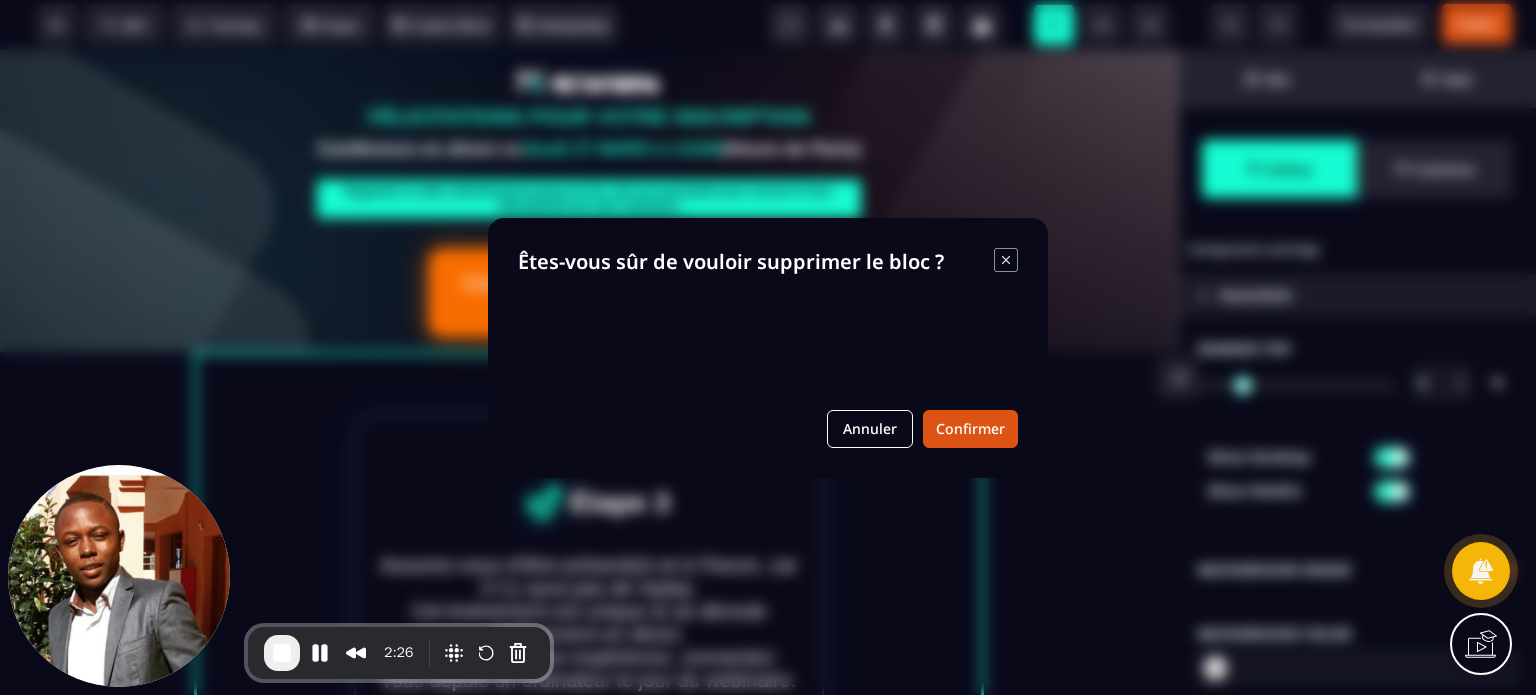 click on "B I U S
A *******
plus
Row
SEO
Big" at bounding box center (768, 347) 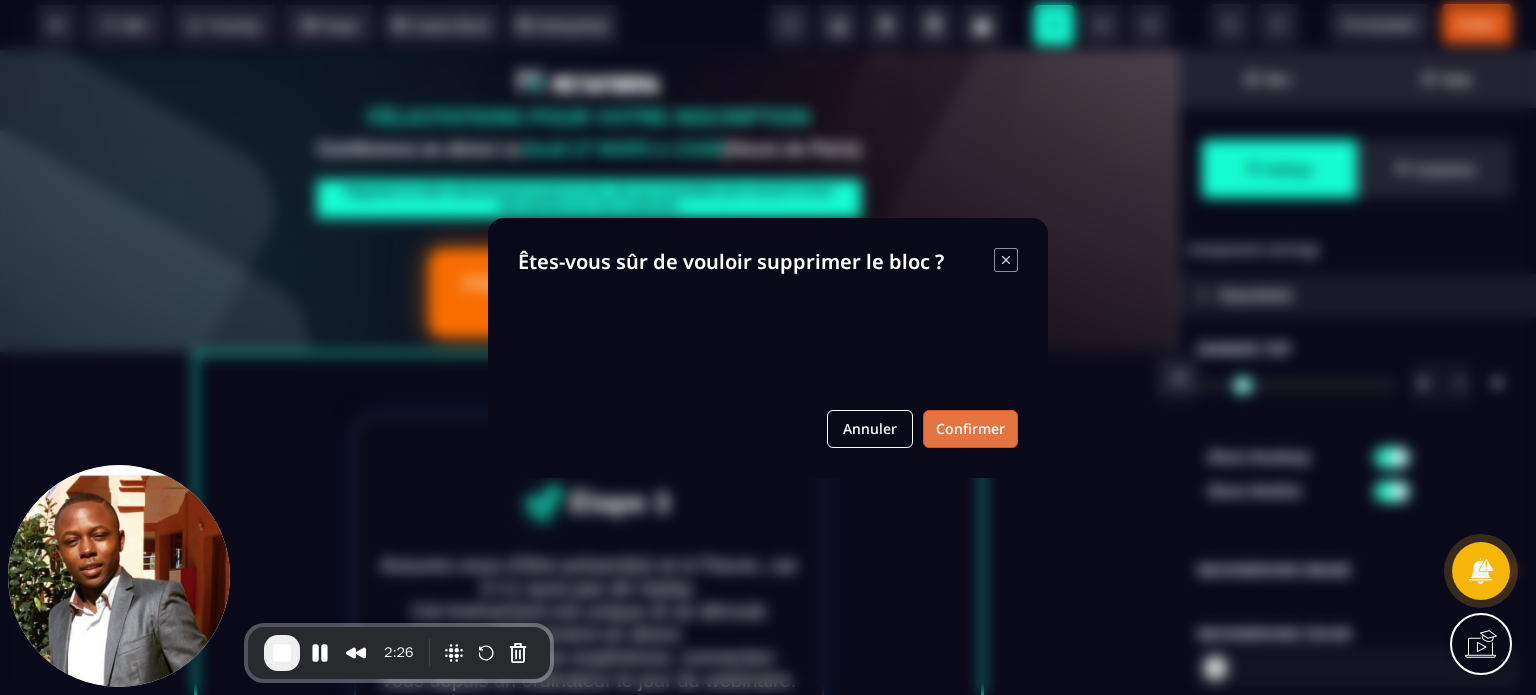click on "Confirmer" at bounding box center [970, 429] 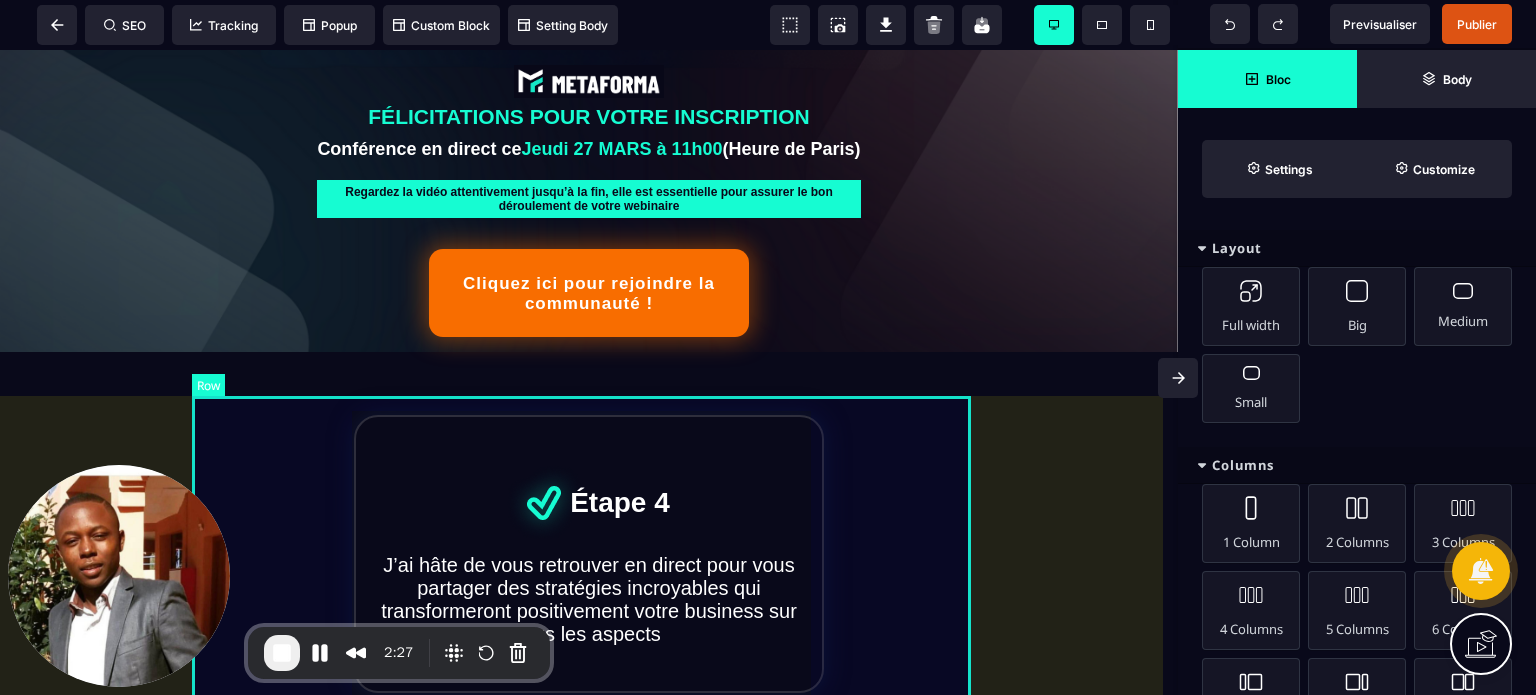 click on "Étape 4 J’ai hâte de vous retrouver en direct pour vous partager des stratégies incroyables qui transformeront positivement votre business sur tous les aspects" at bounding box center [588, 530] 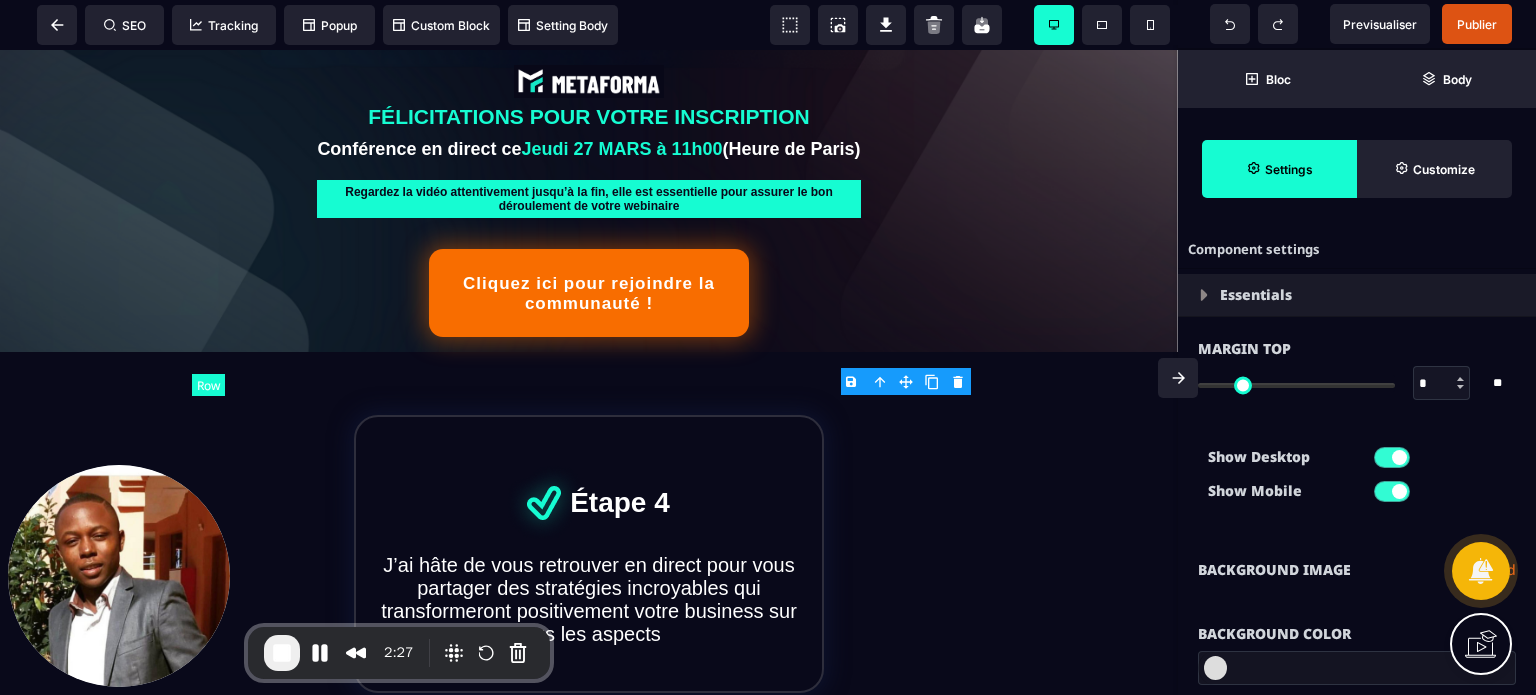 type on "***" 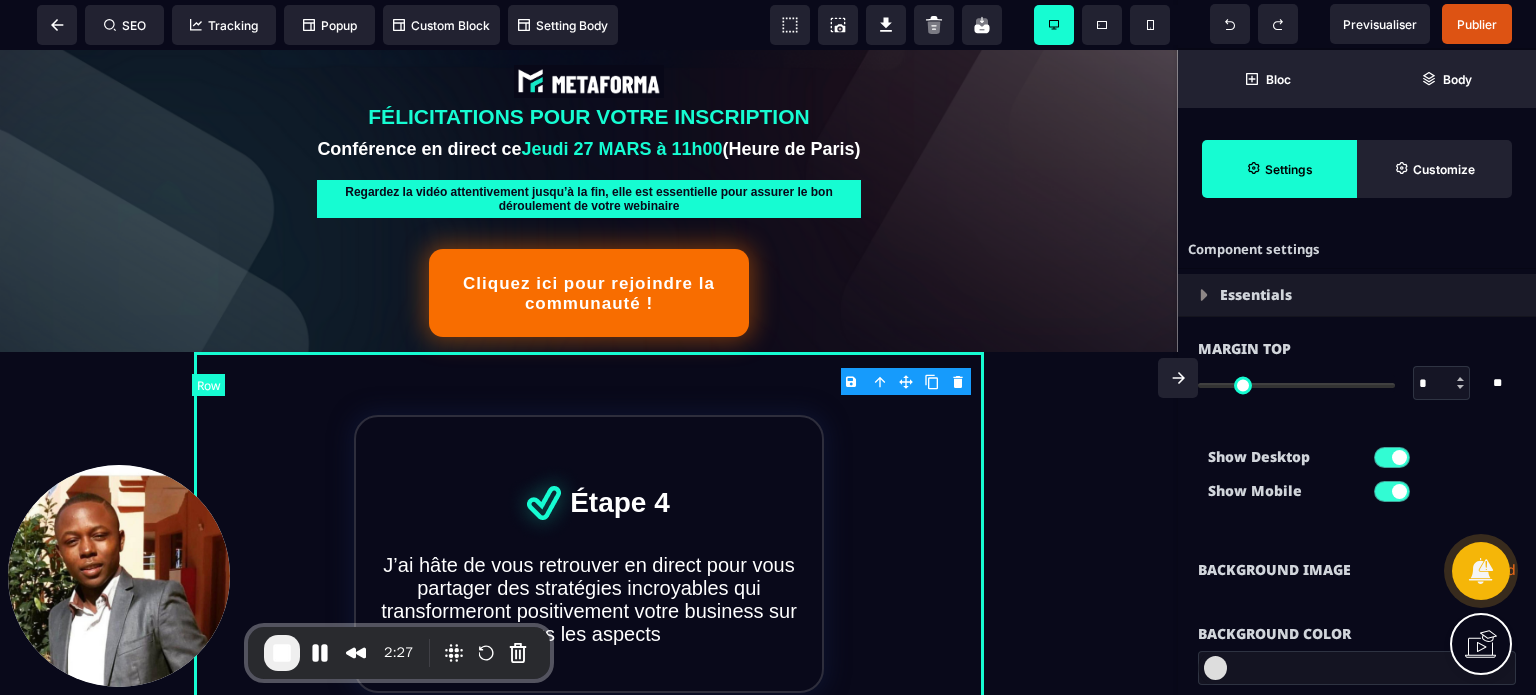 select on "**" 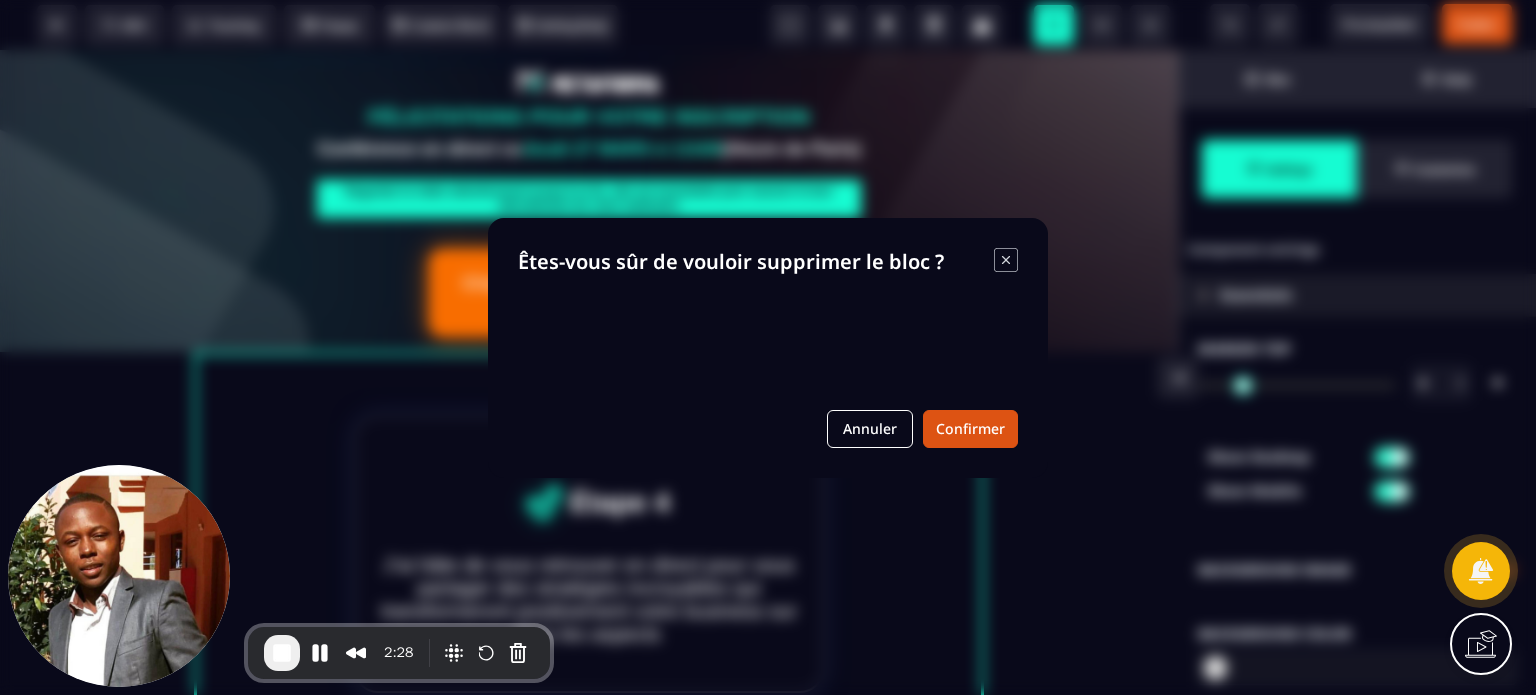 click on "B I U S
A *******
plus
Row
SEO
Big" at bounding box center [768, 347] 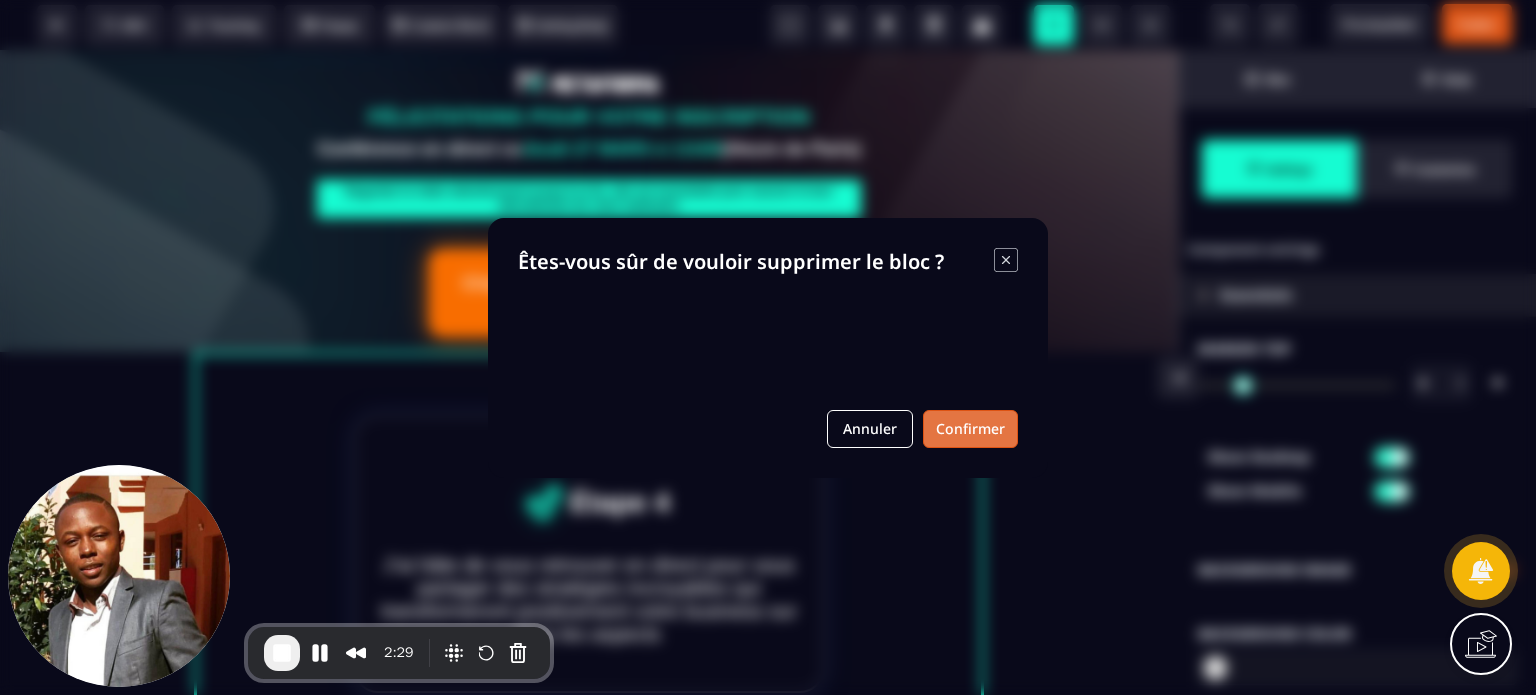 click on "Confirmer" at bounding box center (970, 429) 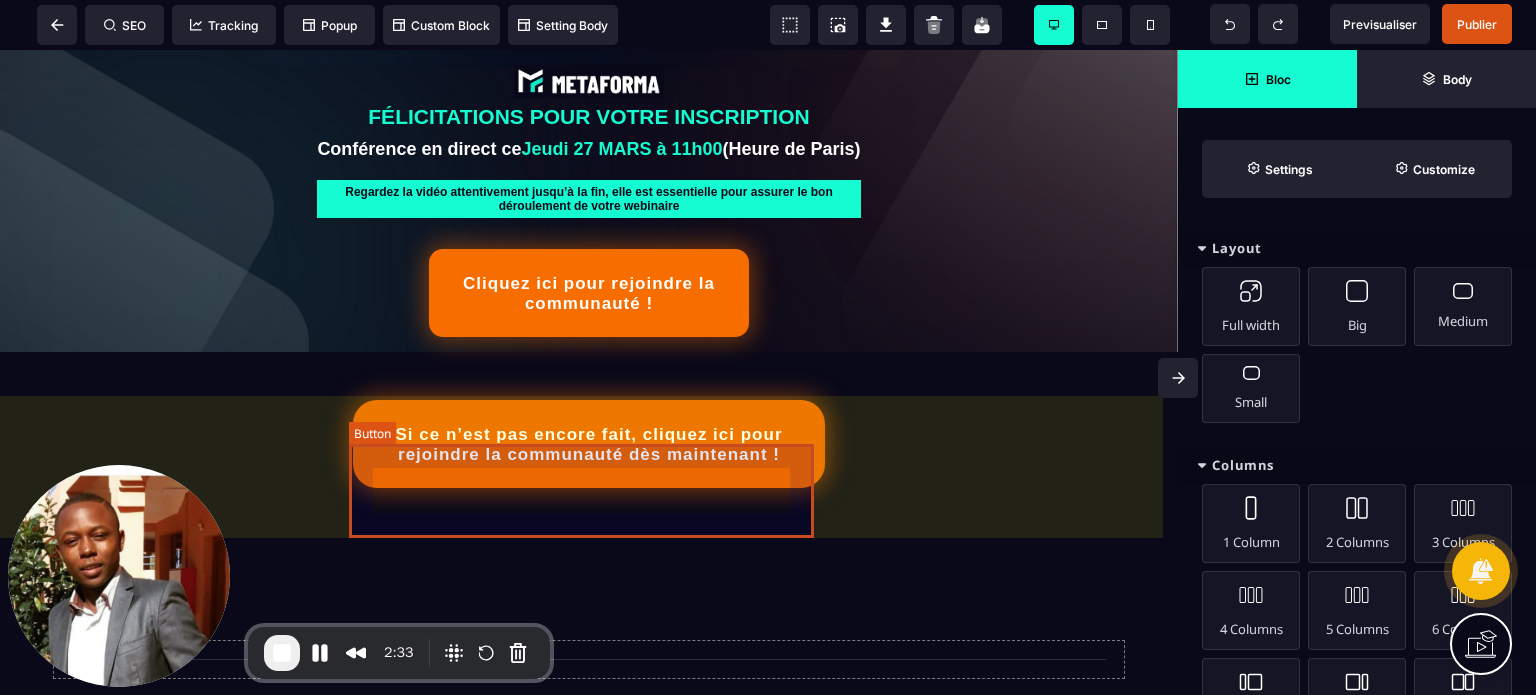 click on "Si ce n’est pas encore fait, cliquez ici pour rejoindre  la communauté  dès maintenant !" at bounding box center [588, 444] 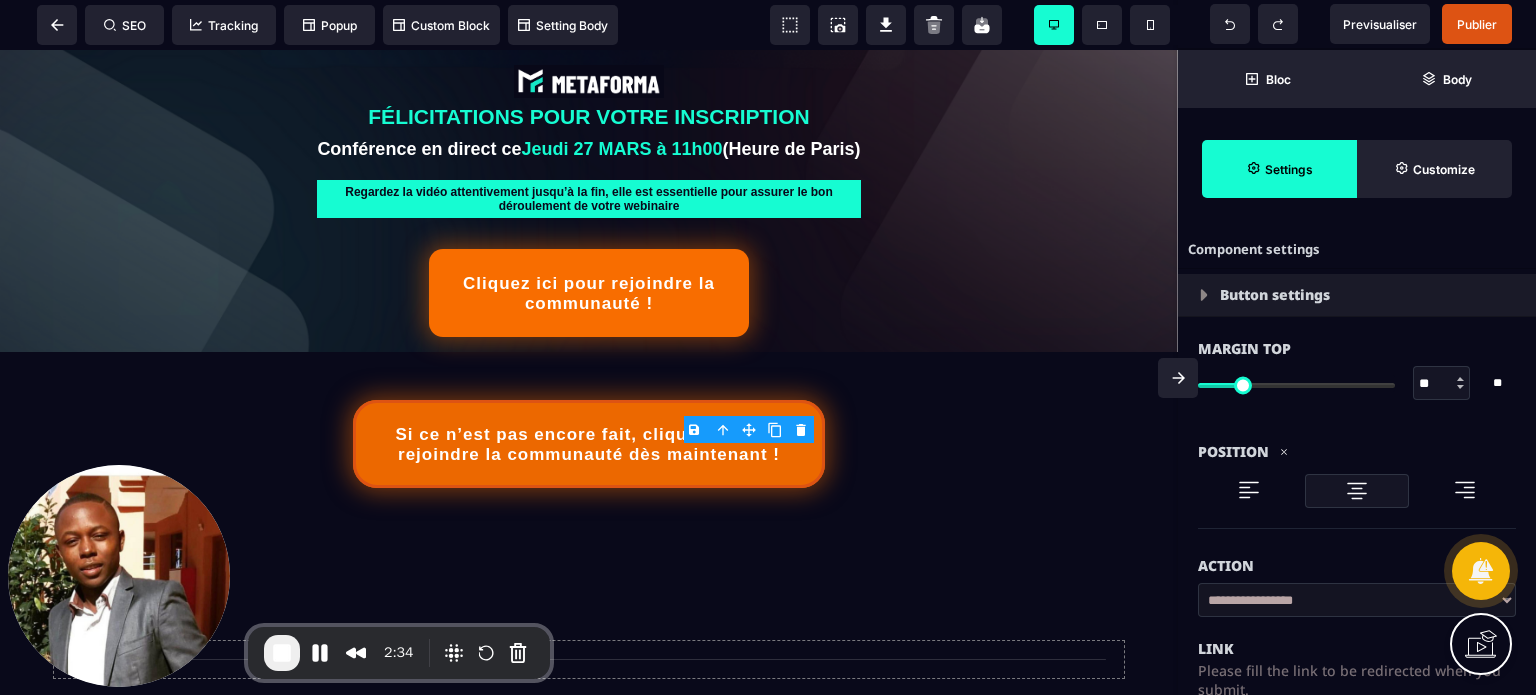 click on "B I U S
A *******
Button
SEO
Tracking" at bounding box center (768, 347) 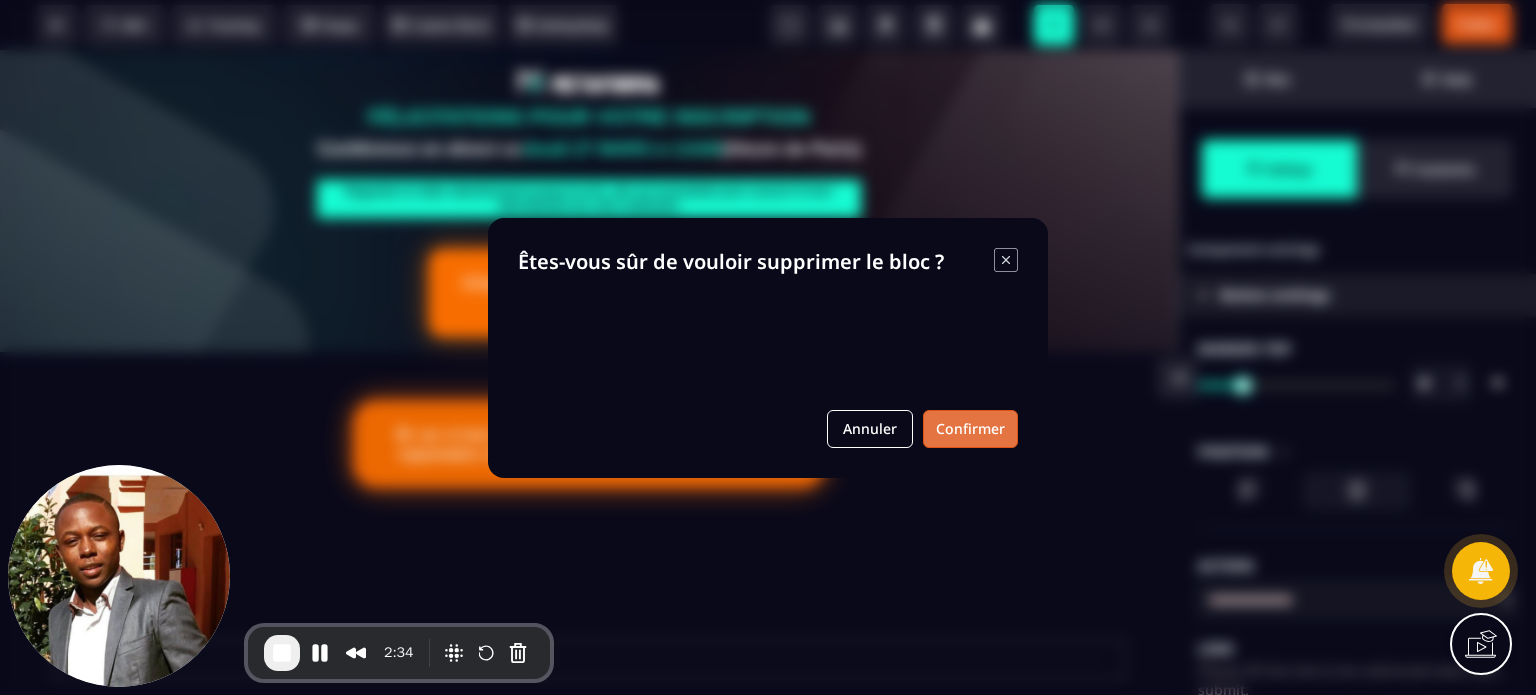 click on "Confirmer" at bounding box center [970, 429] 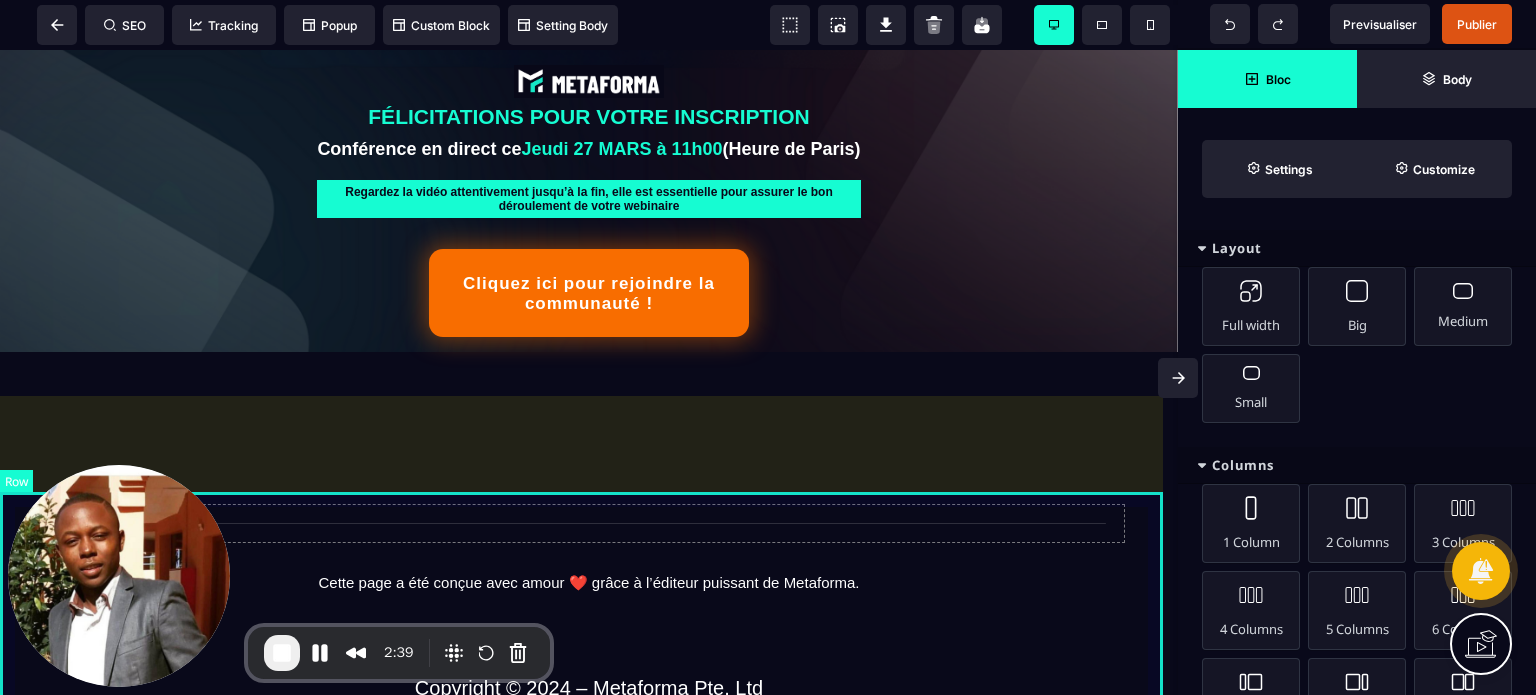 click on "Cette page a été conçue avec amour ❤️ grâce à l’éditeur puissant de Metaforma. Copyright © 2024 – Metaforma Pte. Ltd" at bounding box center [589, 604] 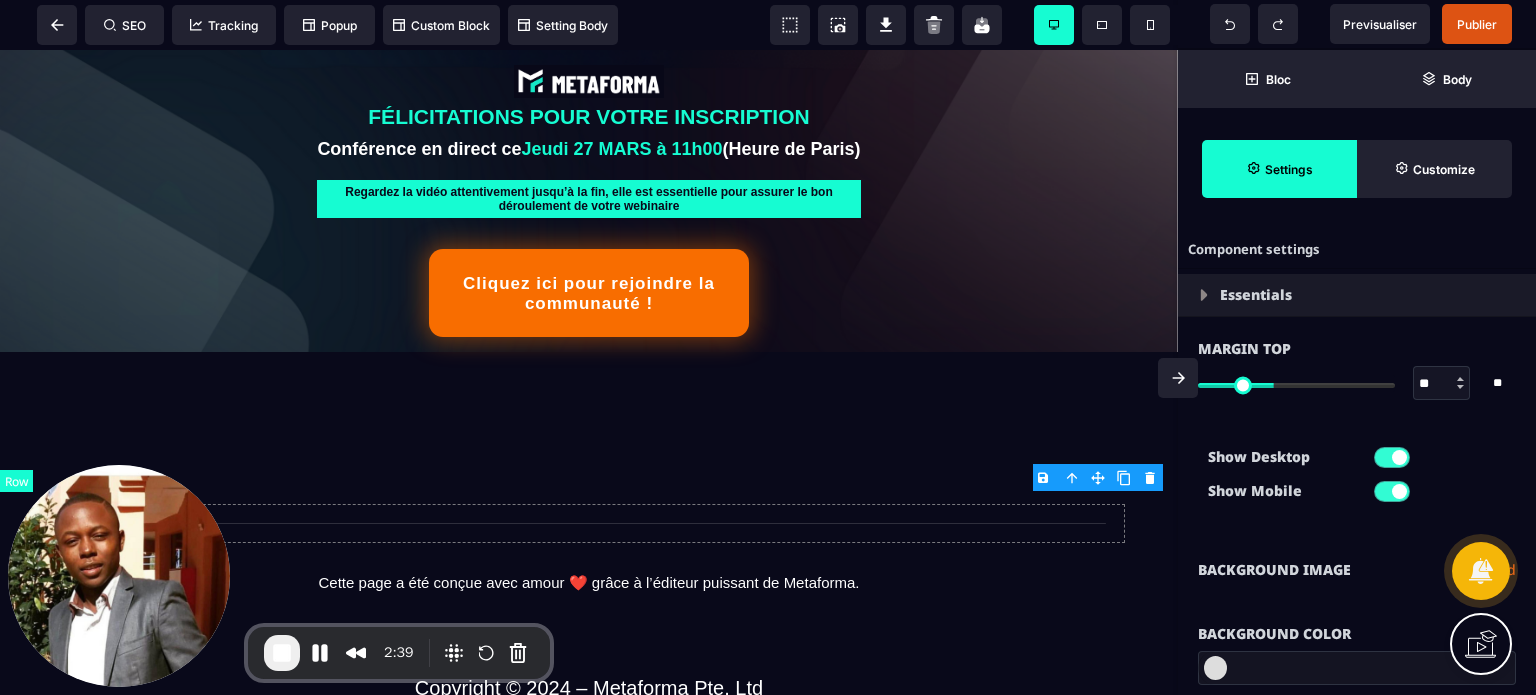 type on "*" 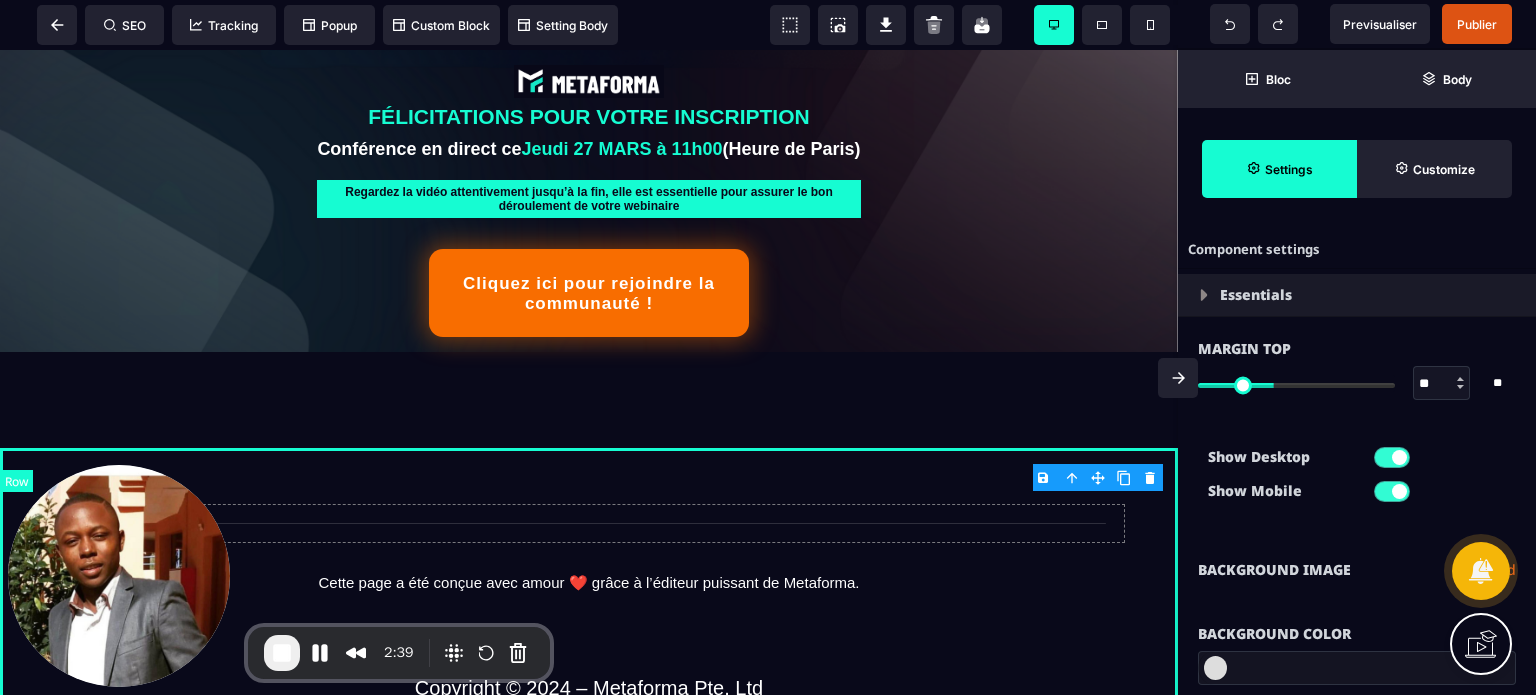 select on "**" 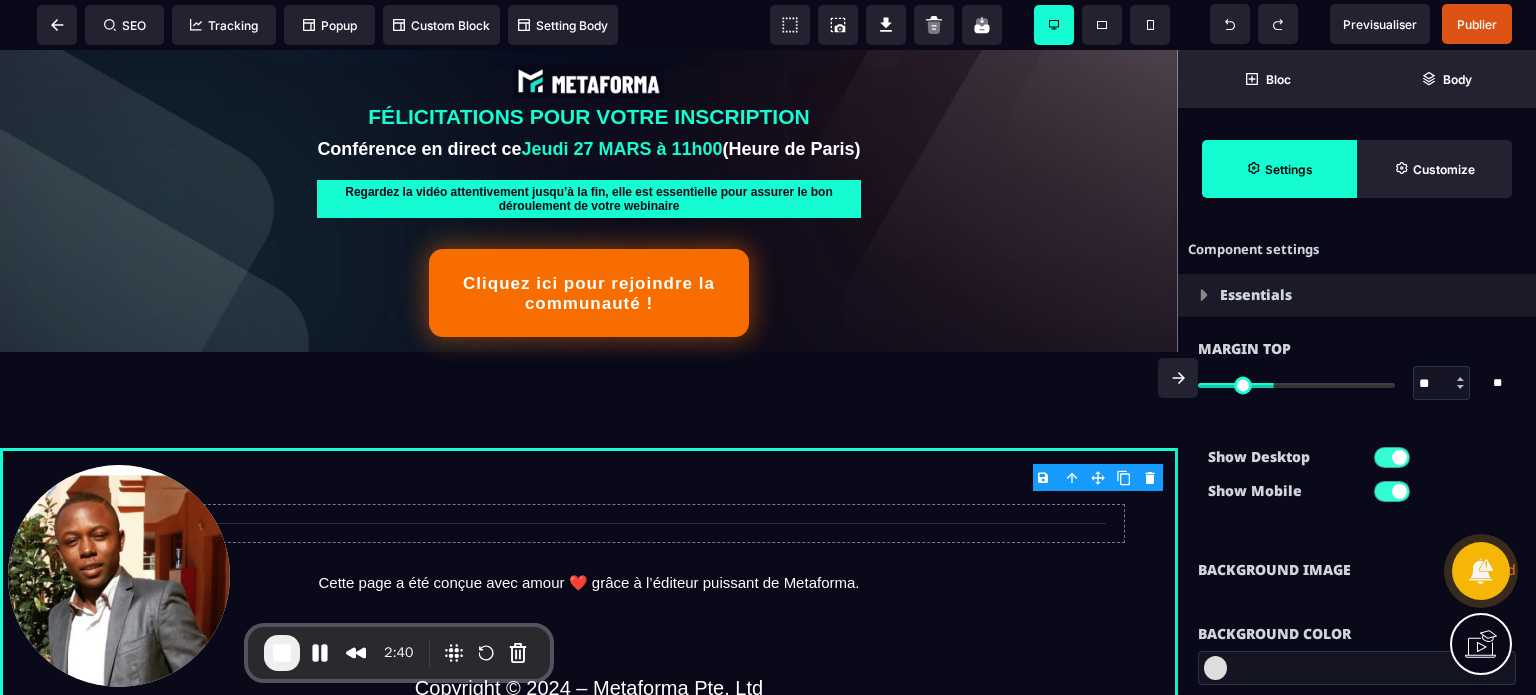 click on "B I U S
A *******
plus
Row
SEO
Big" at bounding box center [768, 347] 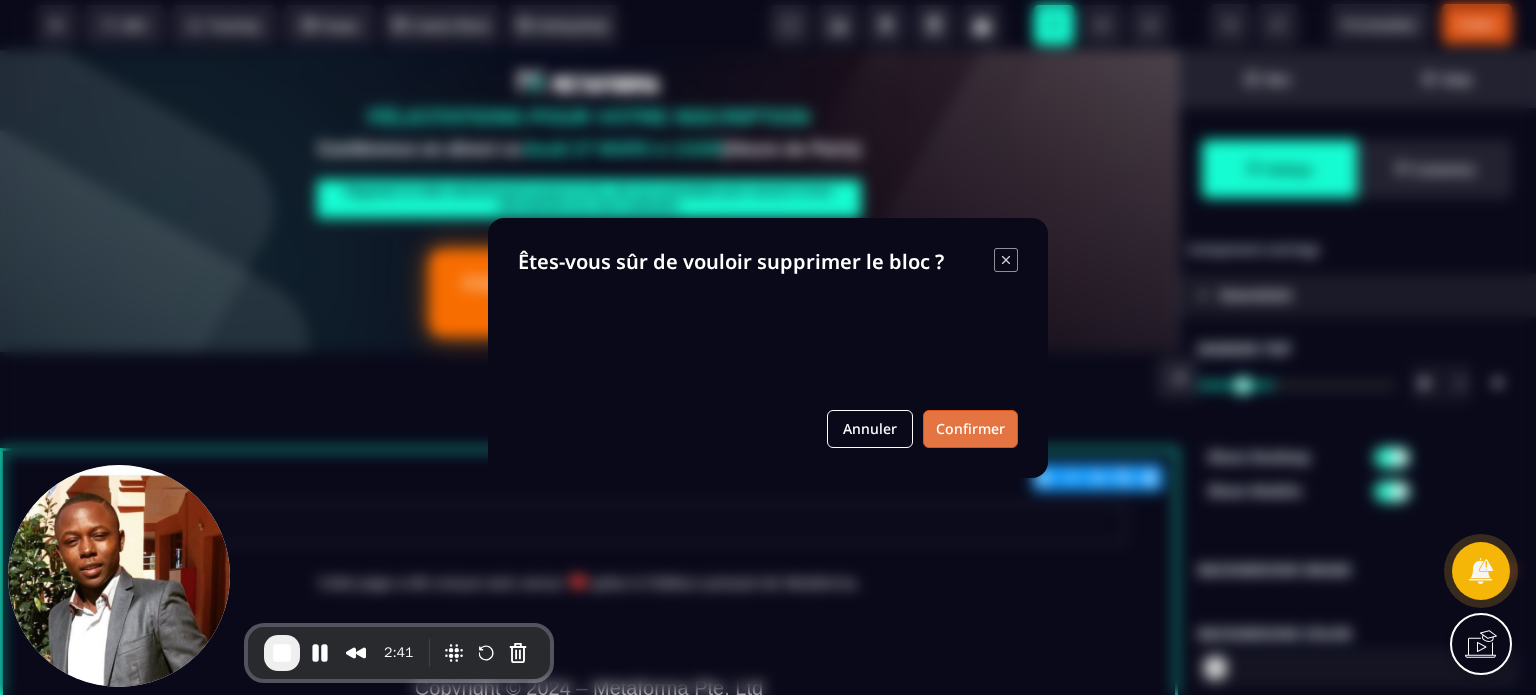 click on "Confirmer" at bounding box center (970, 429) 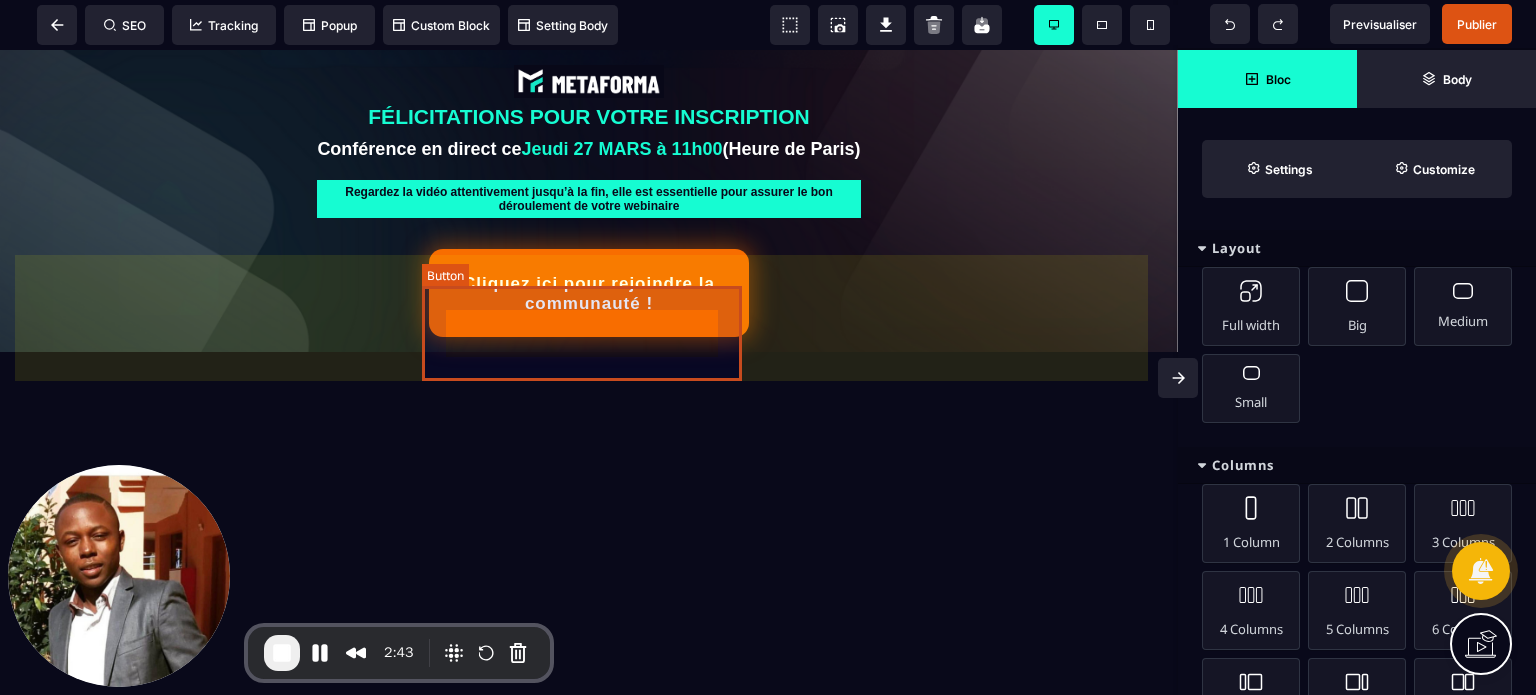 click on "Cliquez ici pour rejoindre la communauté  !" at bounding box center (589, 293) 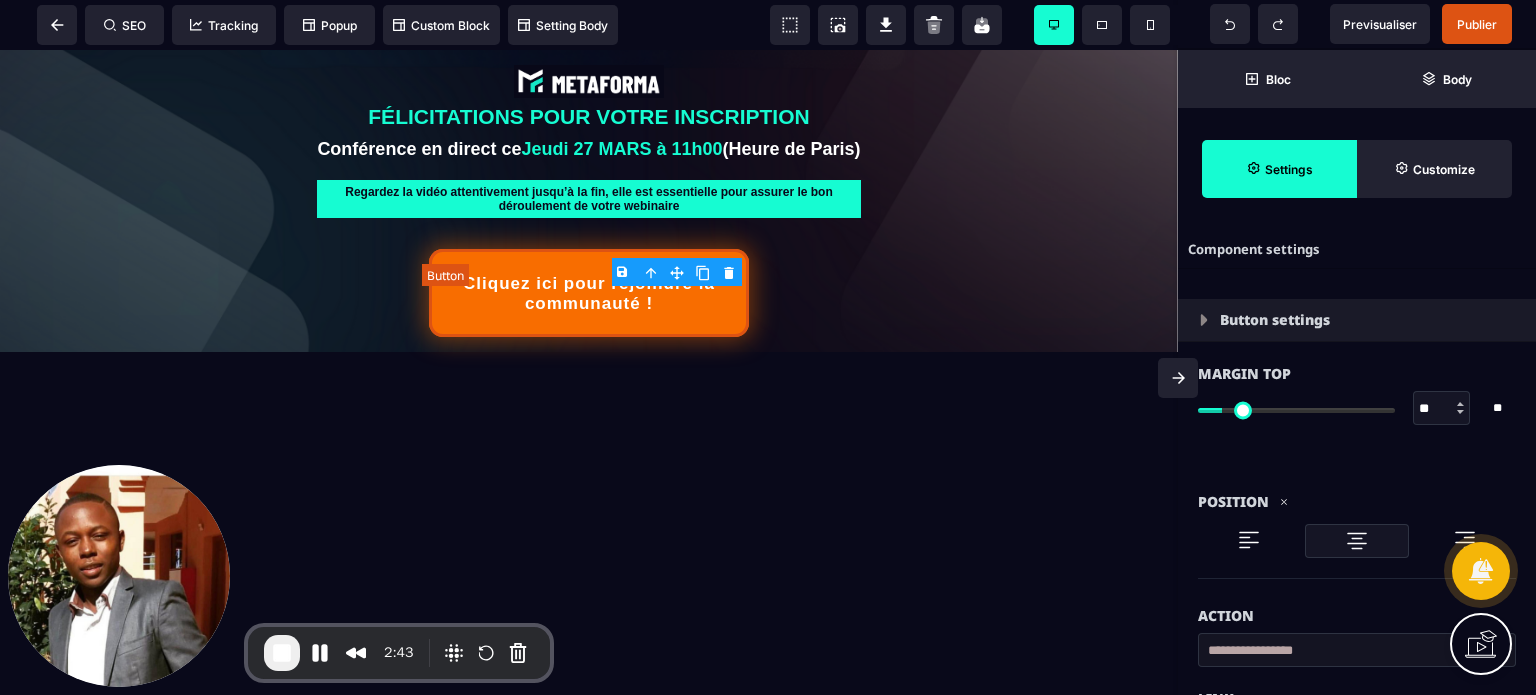 type on "**" 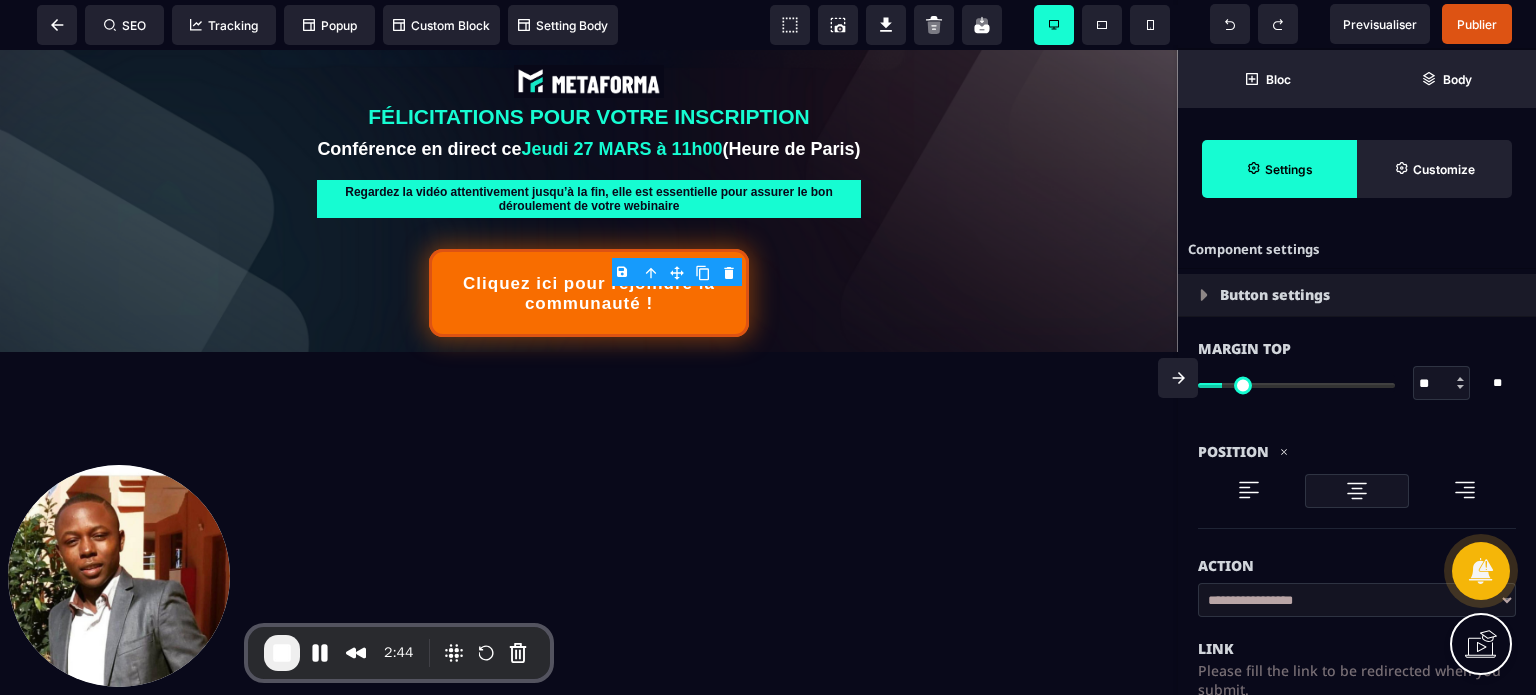 click on "B I U S
A *******
Column
SEO
Tracking" at bounding box center (768, 347) 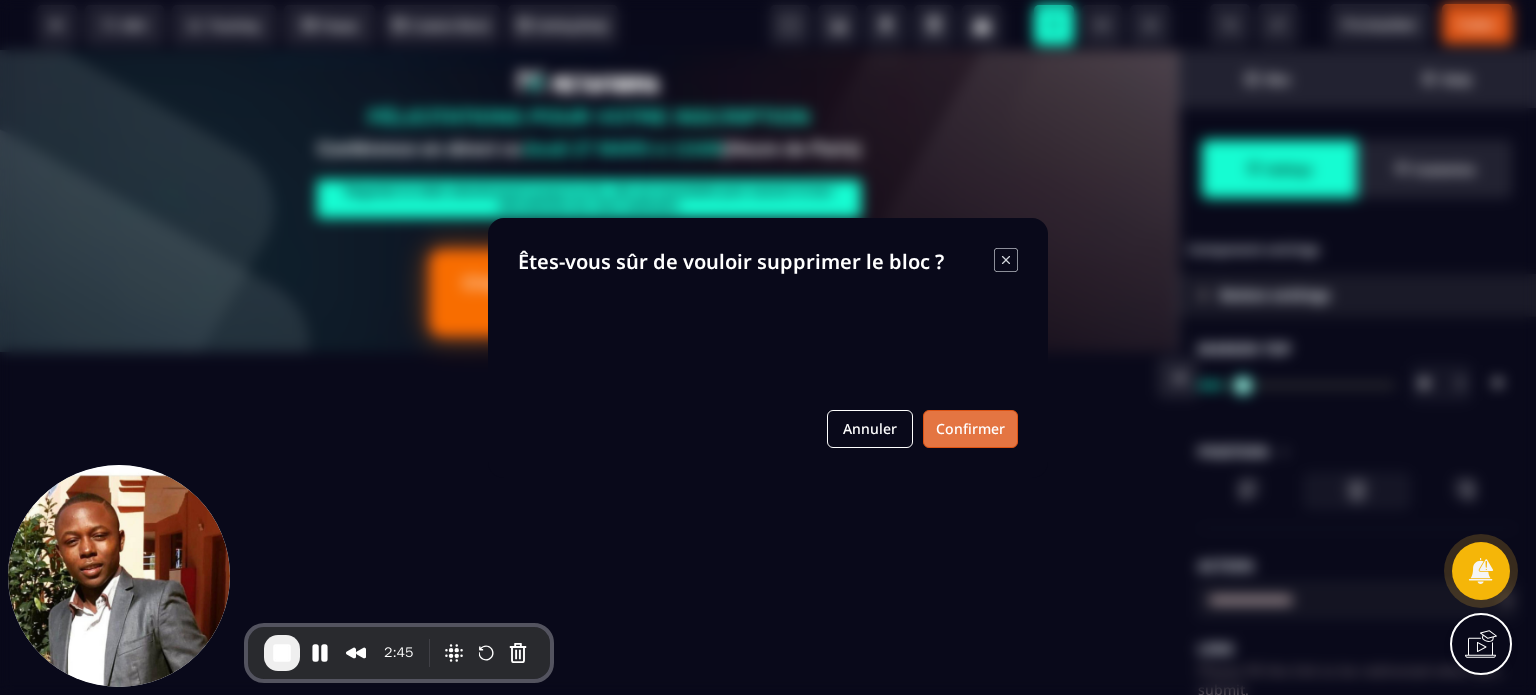 click on "Confirmer" at bounding box center (970, 429) 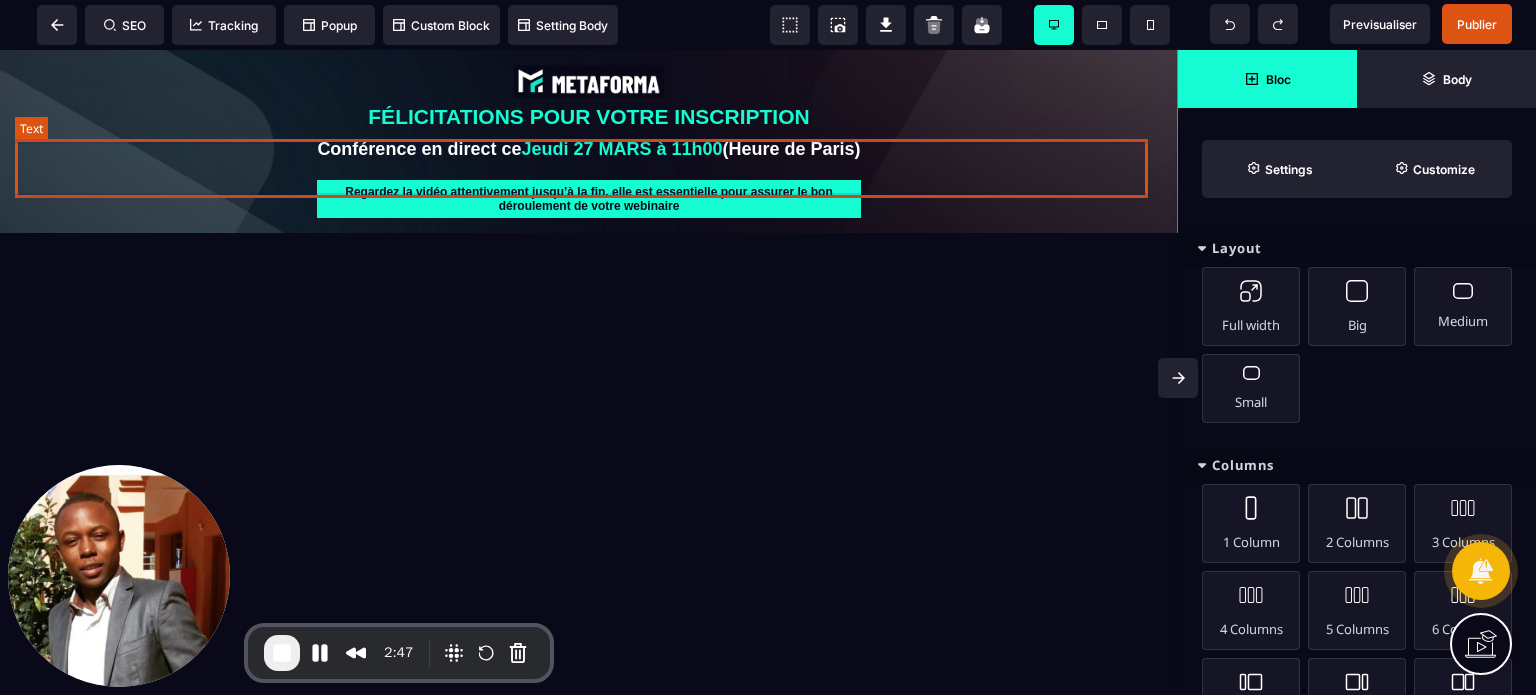 click on "Conférence en direct ce Jeudi 27 MARS à 11h00
(Heure de Paris)" at bounding box center [589, 149] 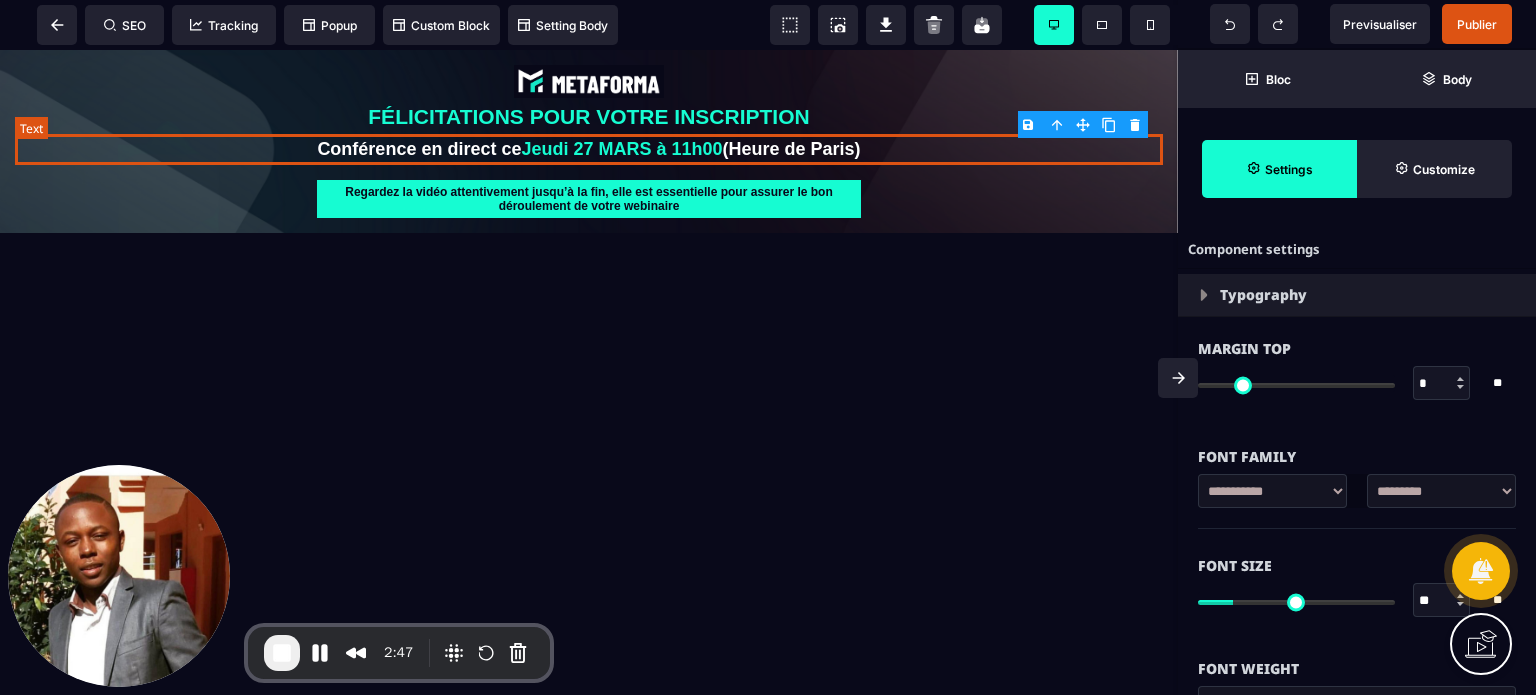 type on "*" 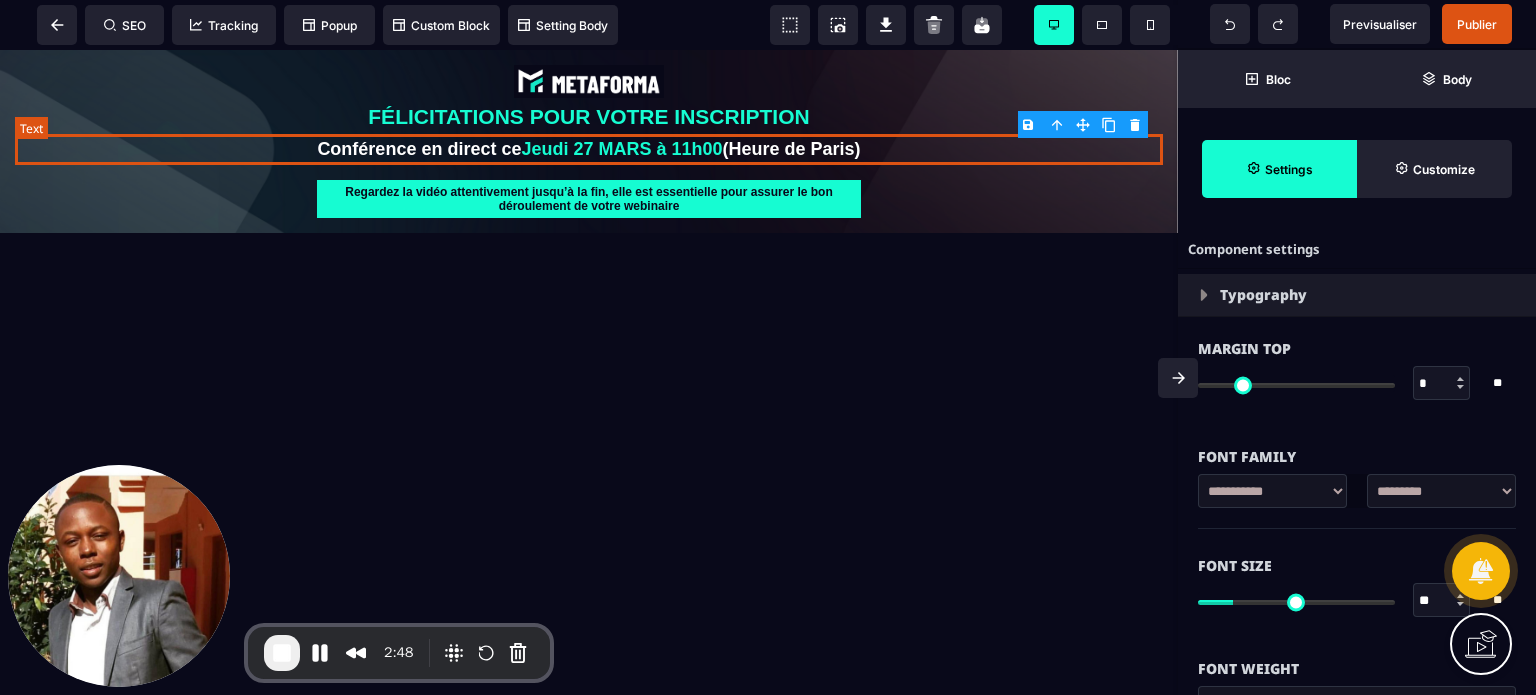 click on "Conférence en direct ce Jeudi 27 MARS à 11h00
(Heure de Paris)" at bounding box center [589, 149] 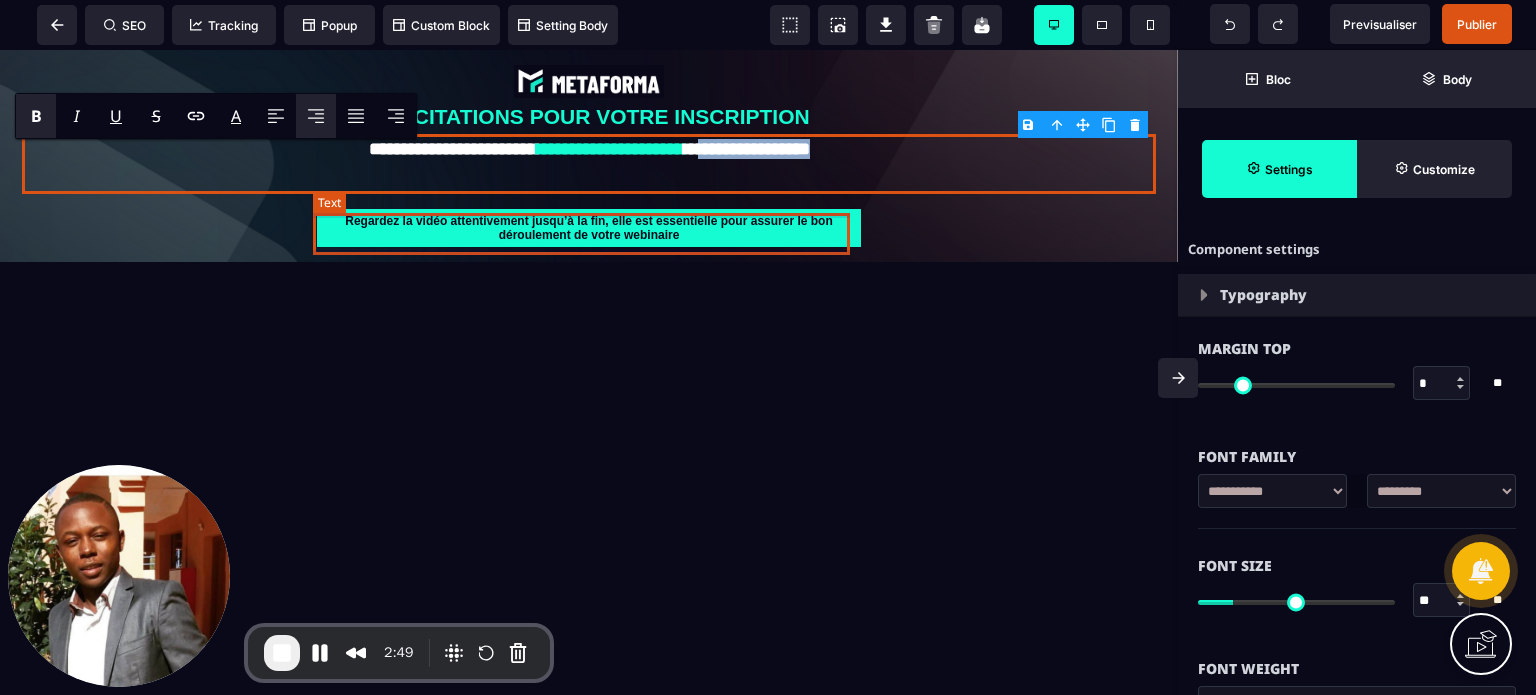 click on "Regardez la vidéo attentivement jusqu’à la fin, elle est essentielle pour assurer le bon déroulement de votre webinaire" at bounding box center [589, 228] 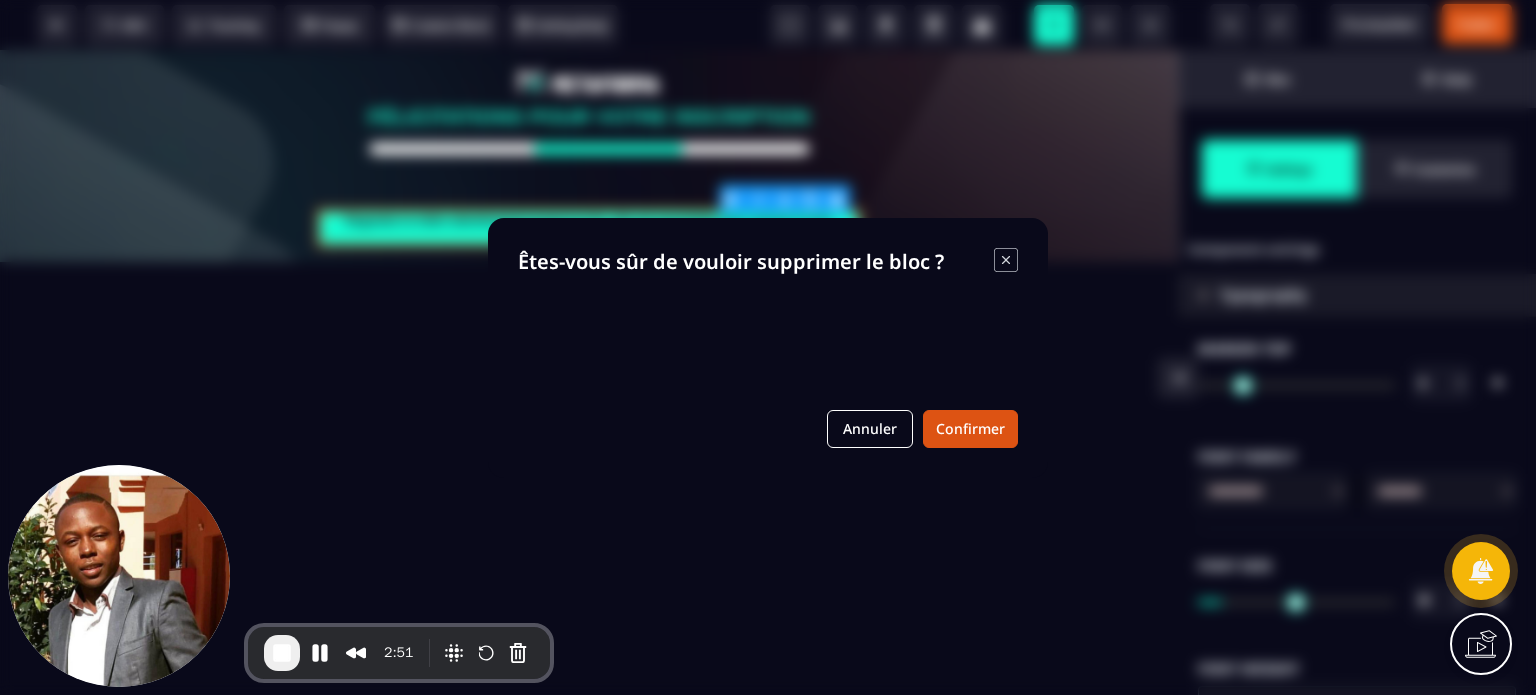 click on "B I U S
A *******
Text
SEO
Tracking
Popup" at bounding box center (768, 347) 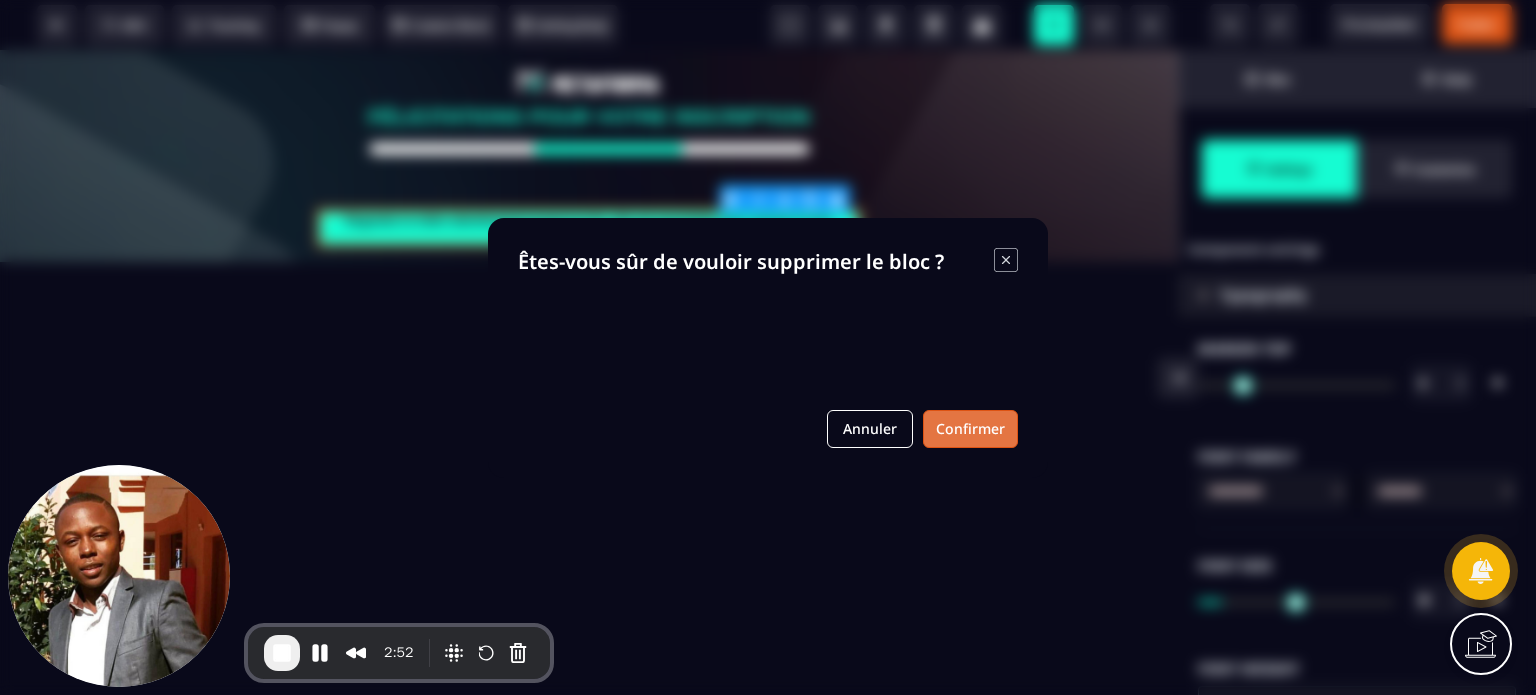 click on "Confirmer" at bounding box center (970, 429) 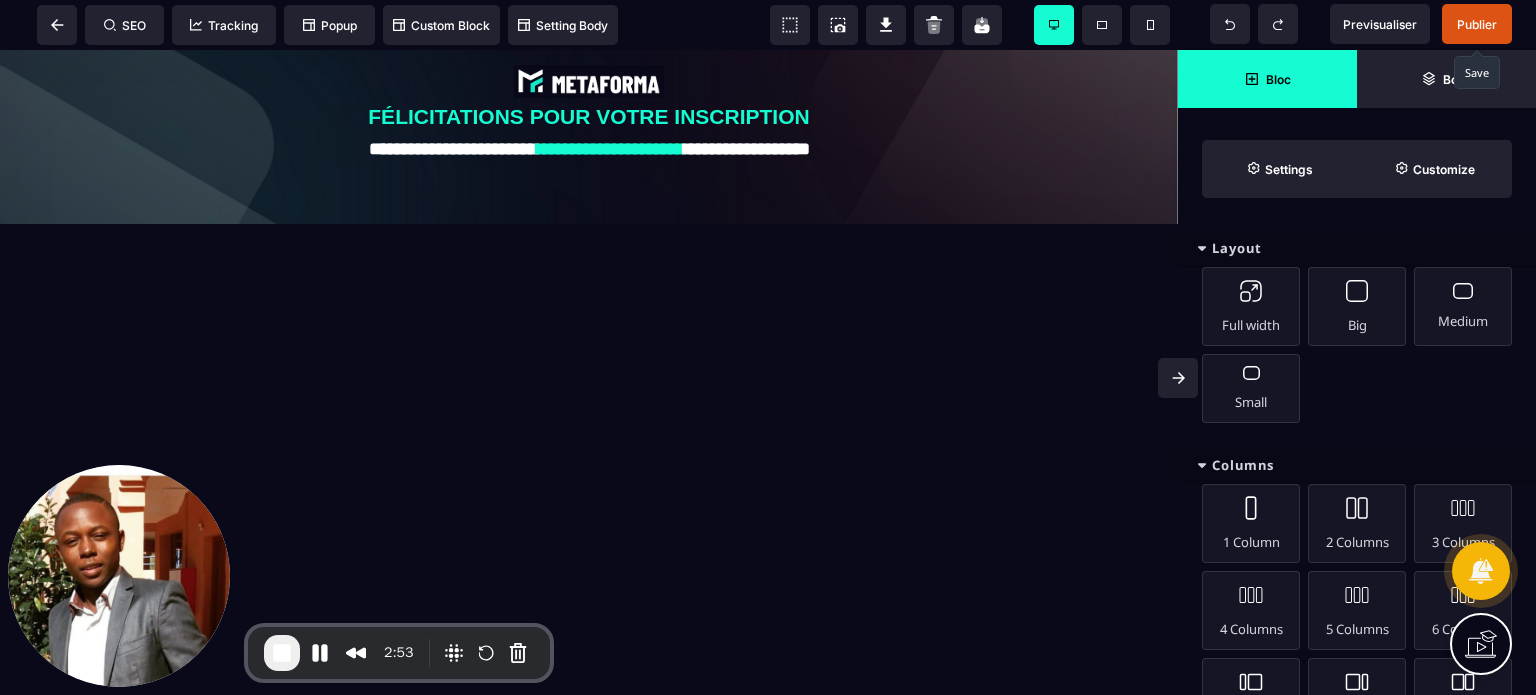 click on "Publier" at bounding box center [1477, 24] 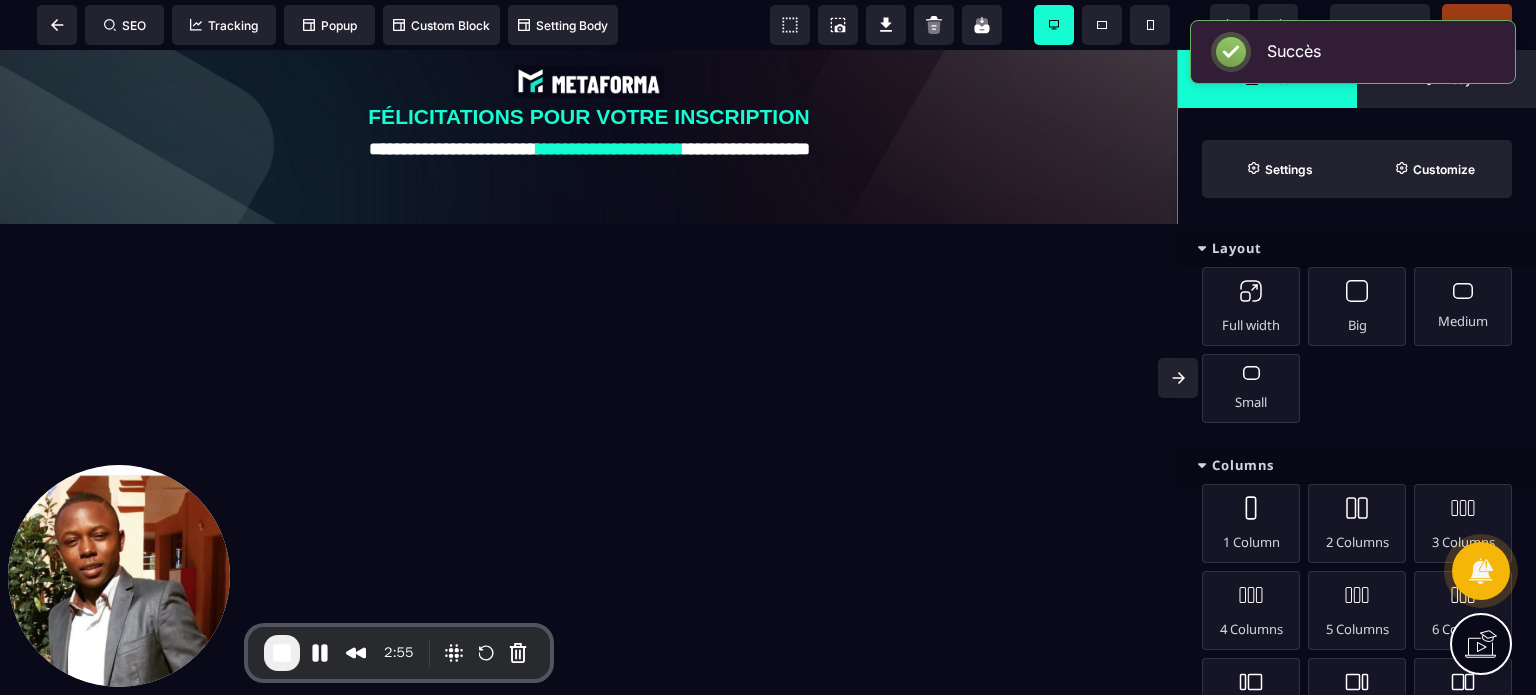 click 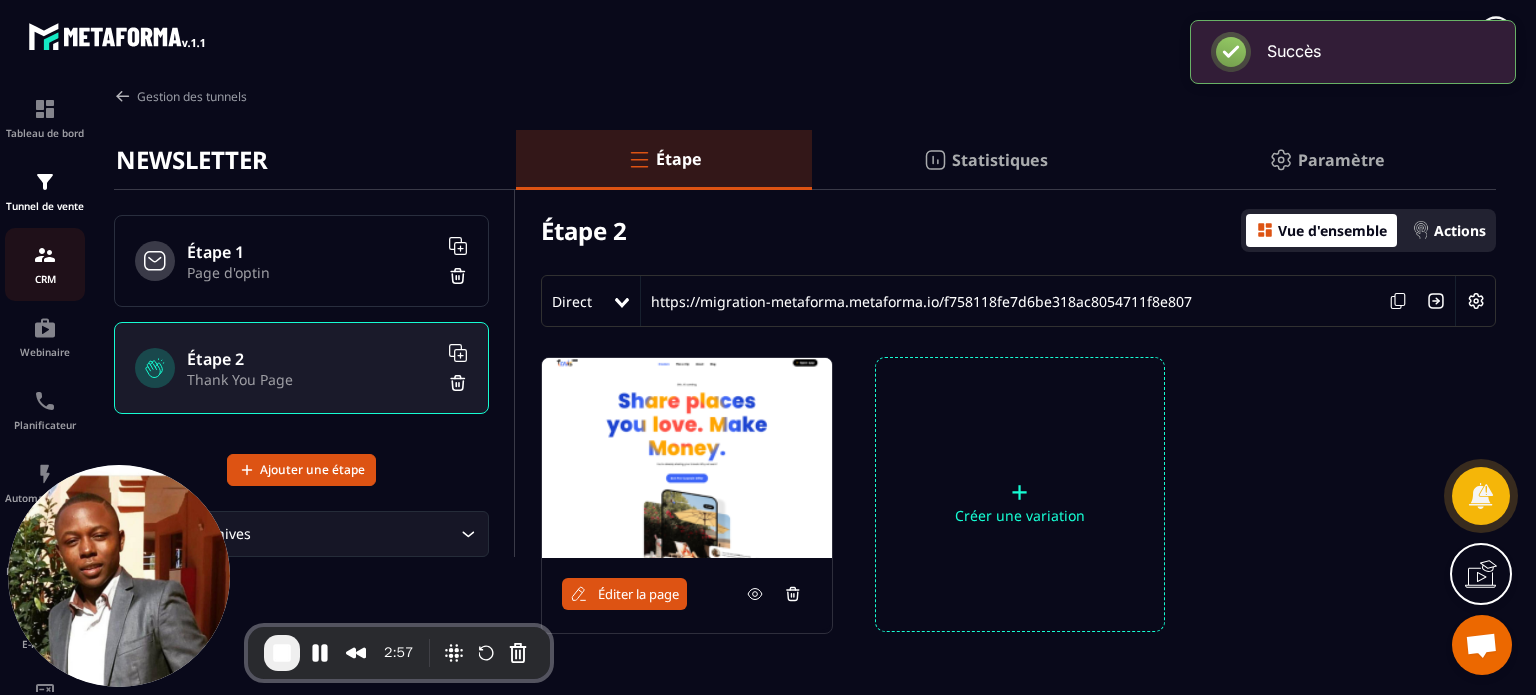 click on "CRM" at bounding box center [45, 279] 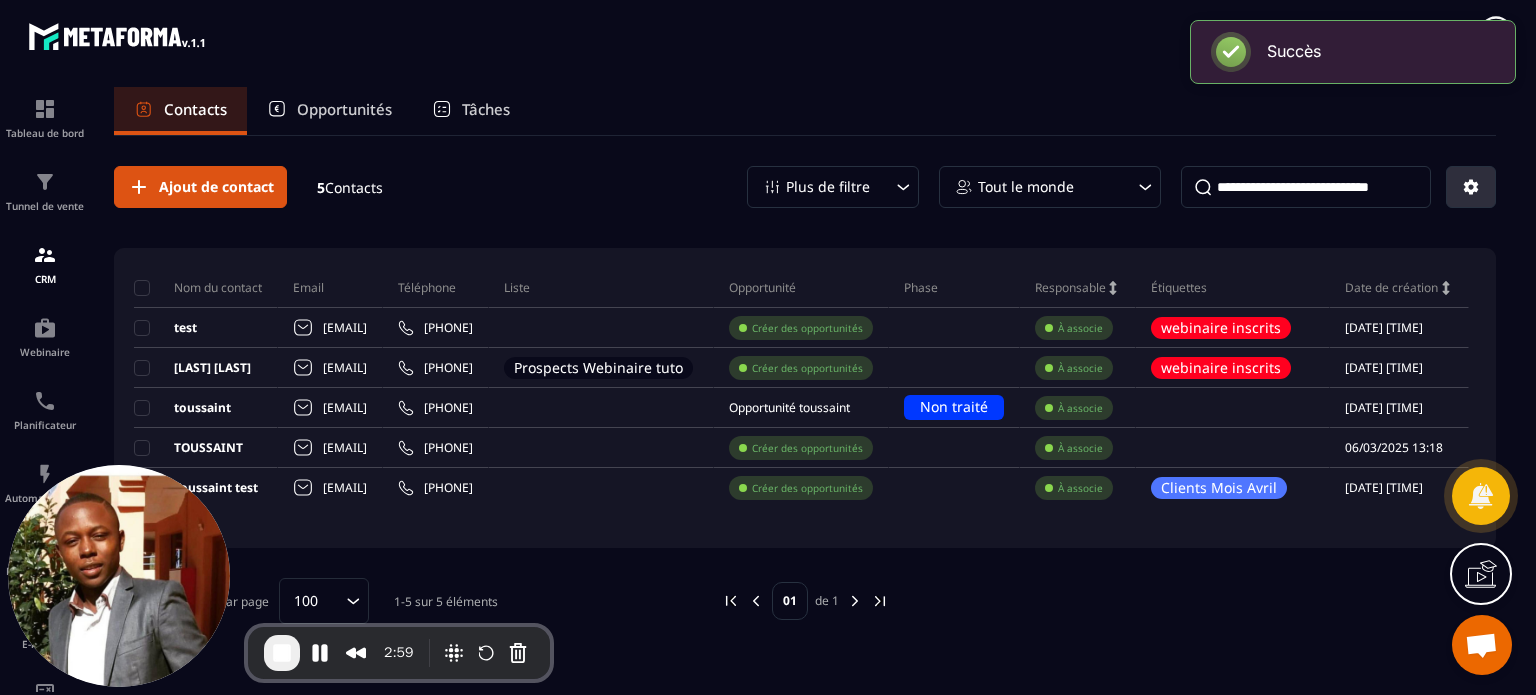 click 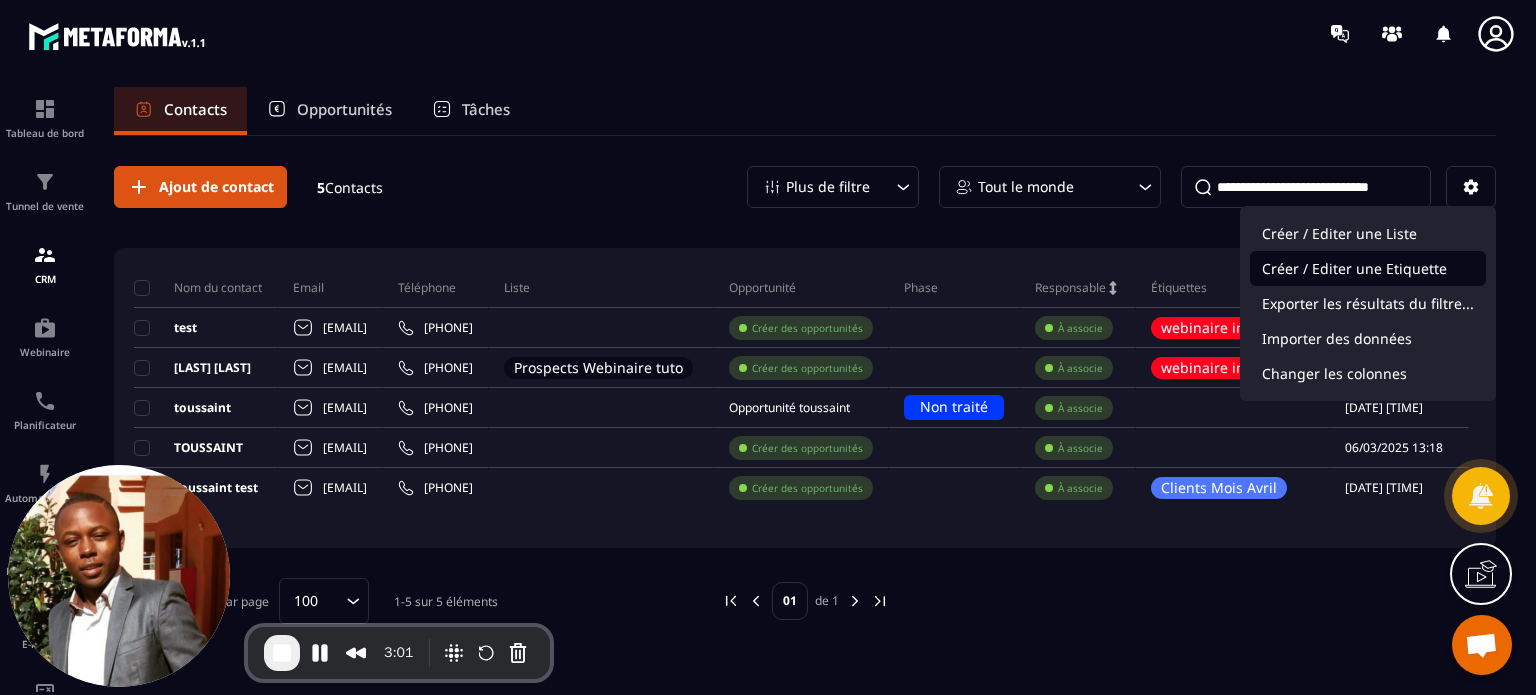 click on "Créer / Editer une Etiquette" at bounding box center (1368, 268) 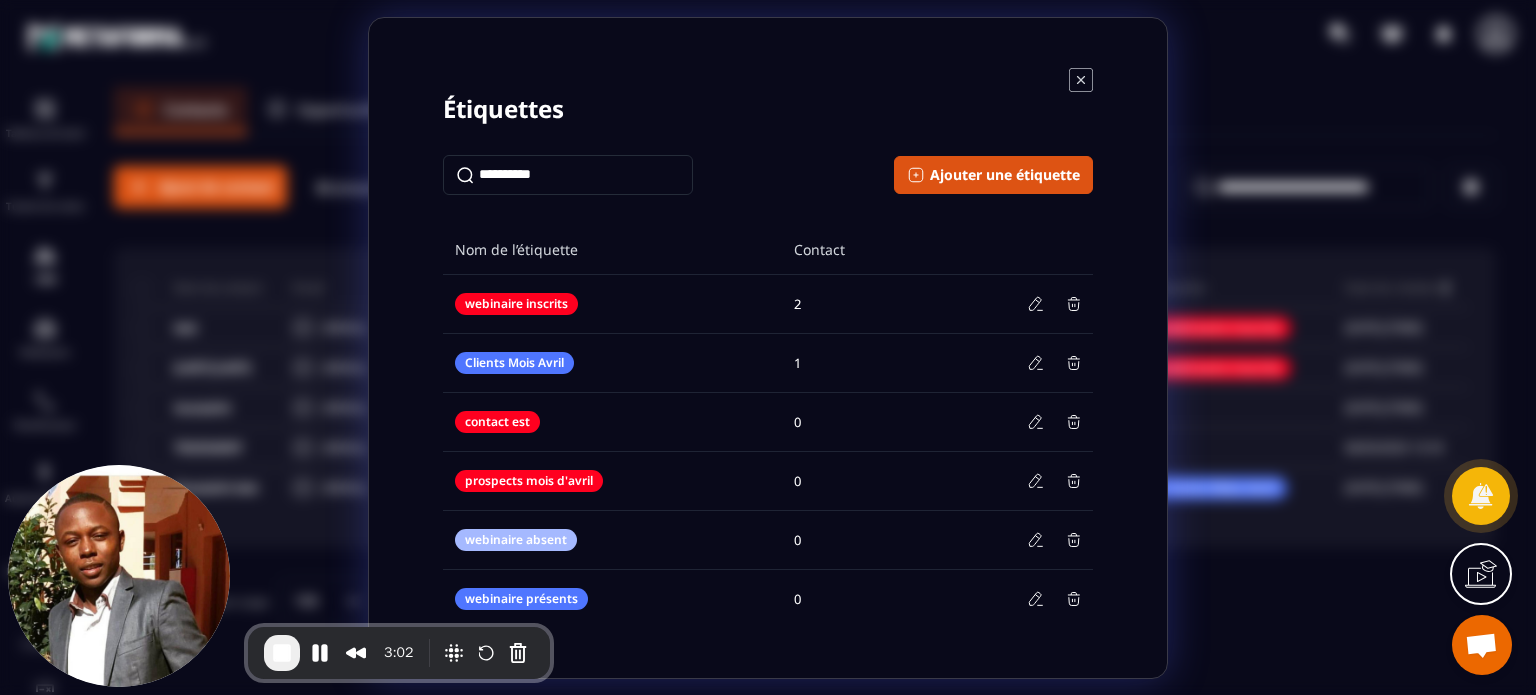 click at bounding box center [568, 175] 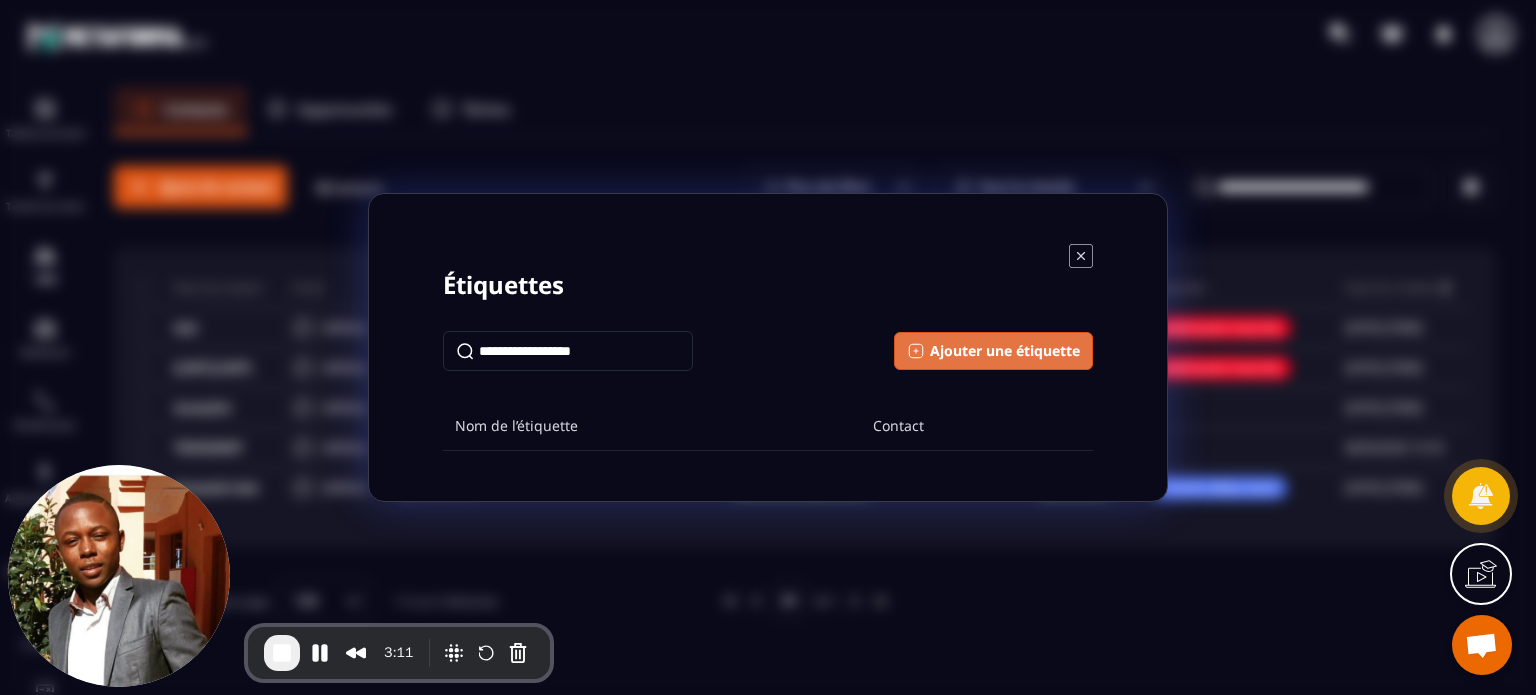click on "Ajouter une étiquette" at bounding box center (1005, 351) 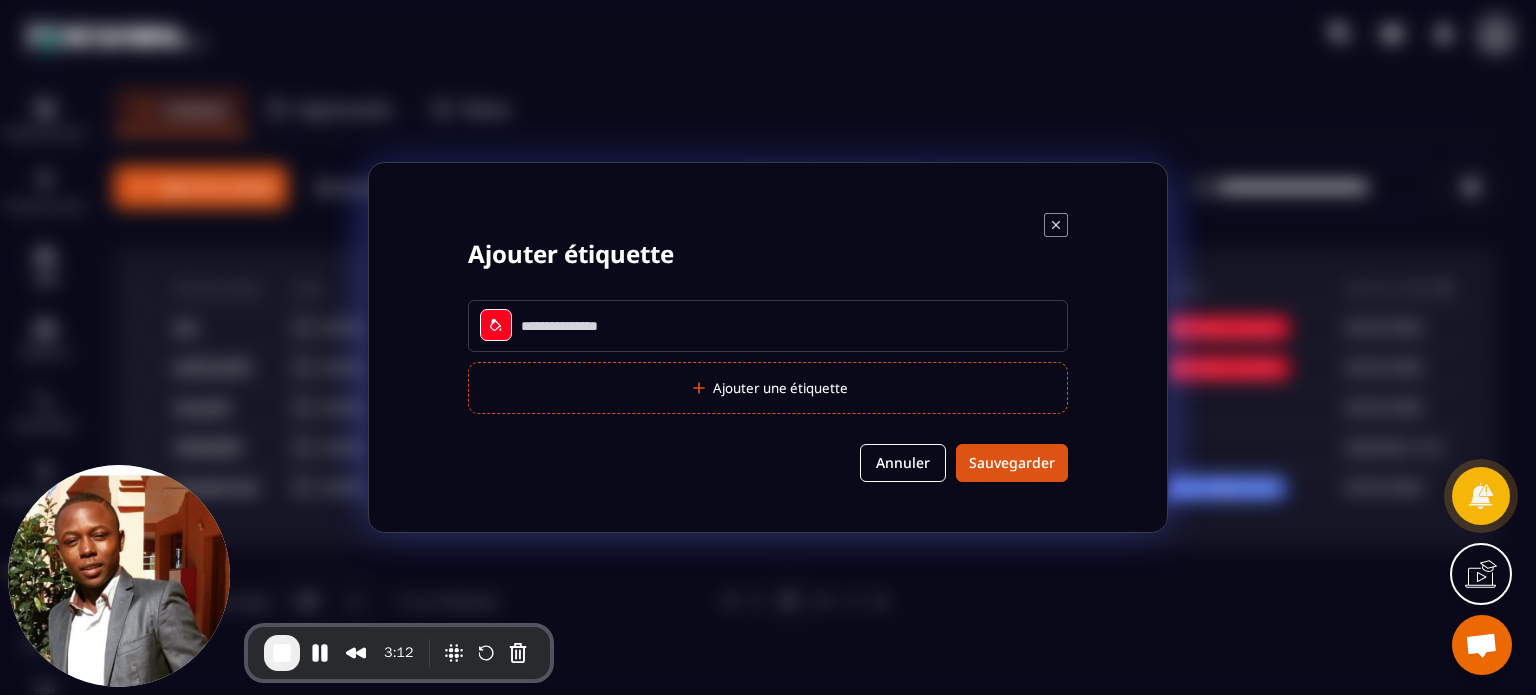 click 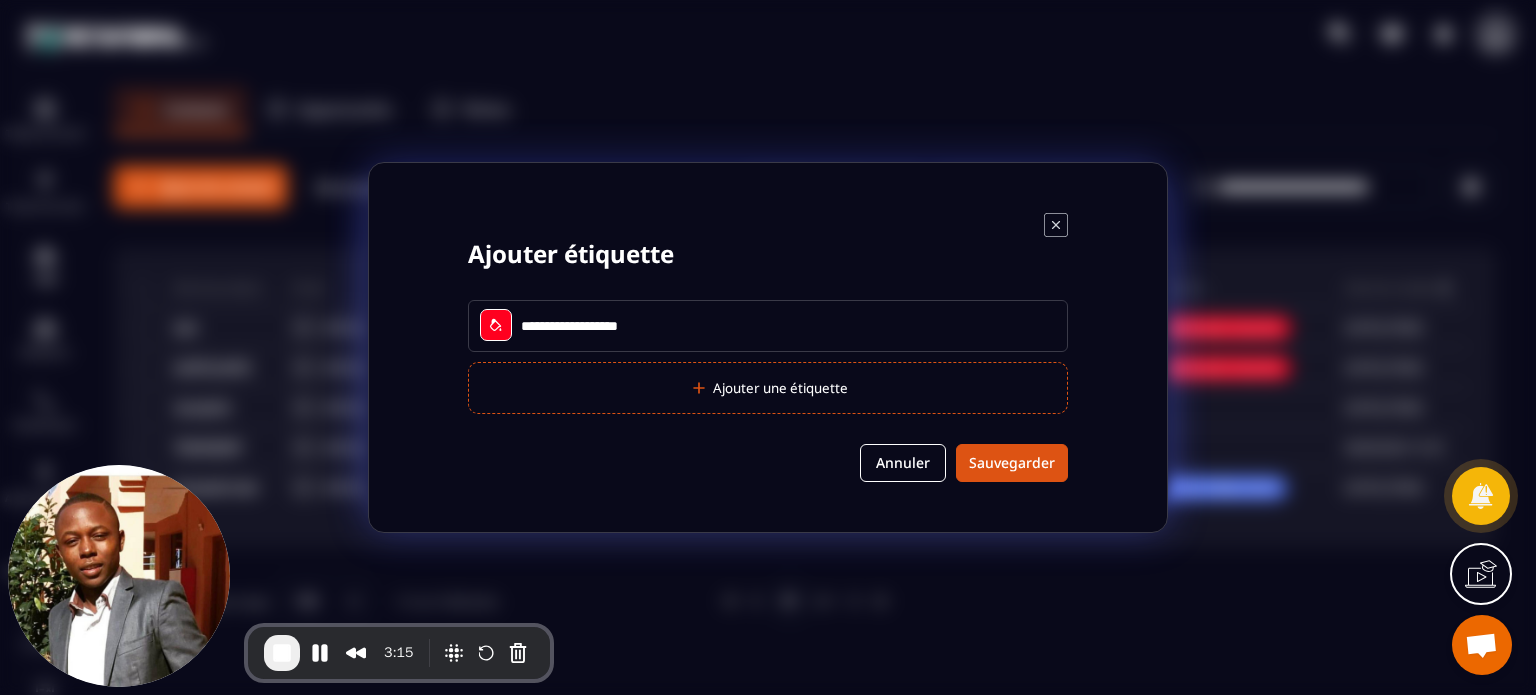 click on "Sauvegarder" at bounding box center (1012, 463) 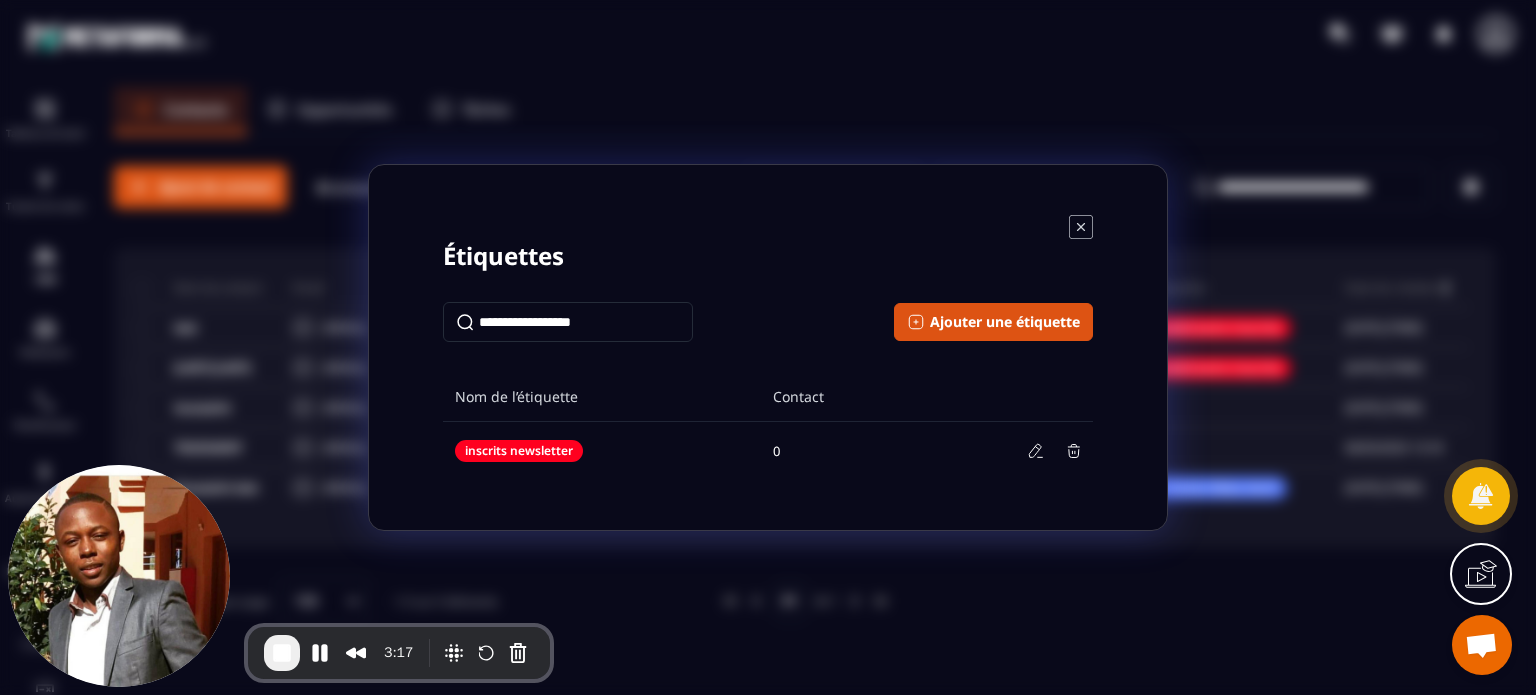 click 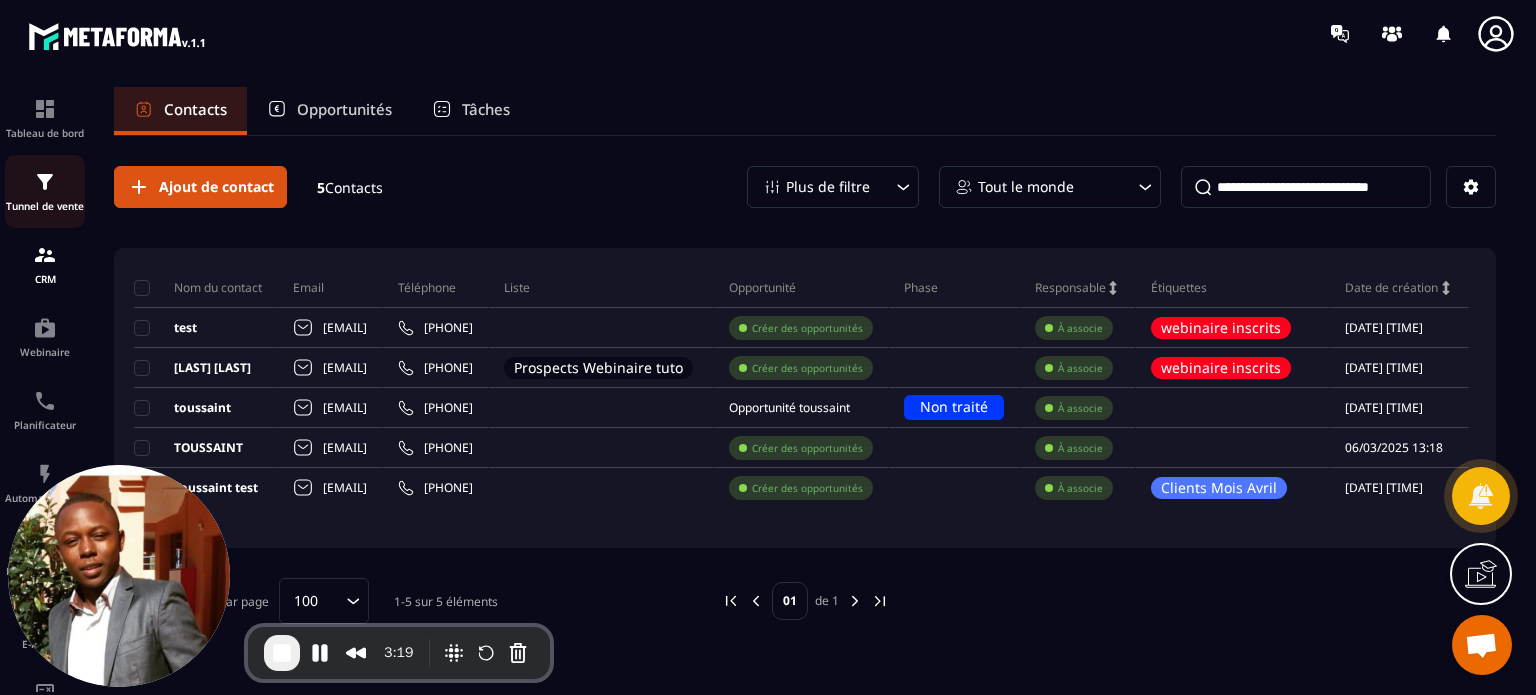 click on "Tunnel de vente" at bounding box center (45, 191) 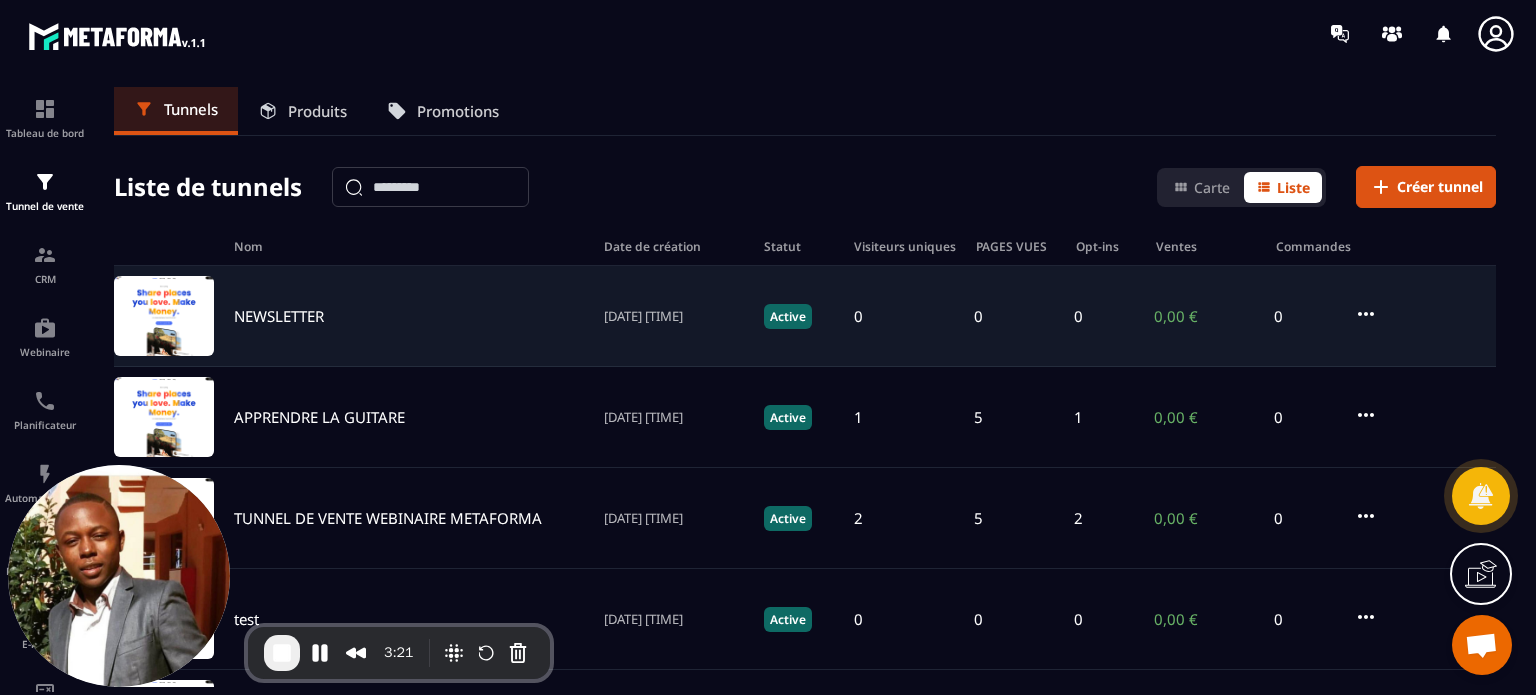 click on "NEWSLETTER" at bounding box center [279, 316] 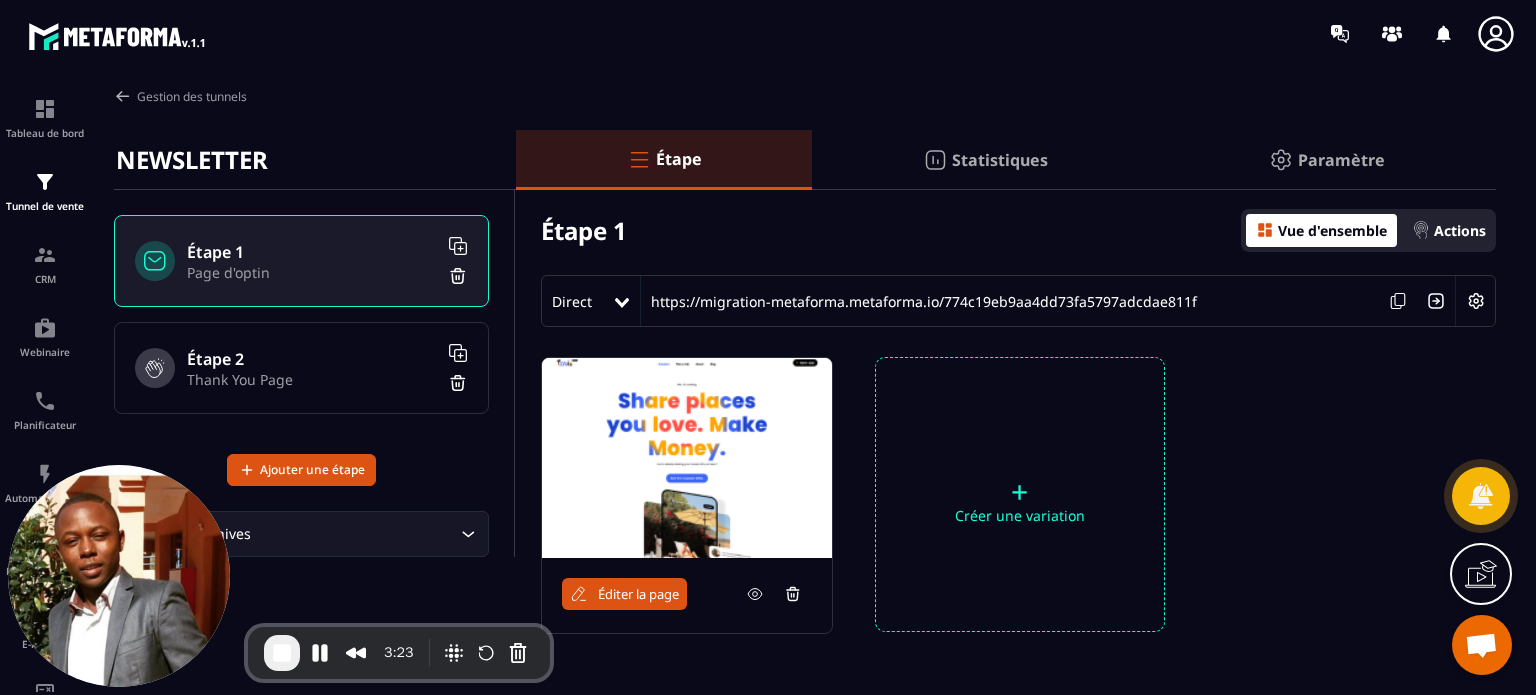 click on "Actions" at bounding box center [1460, 230] 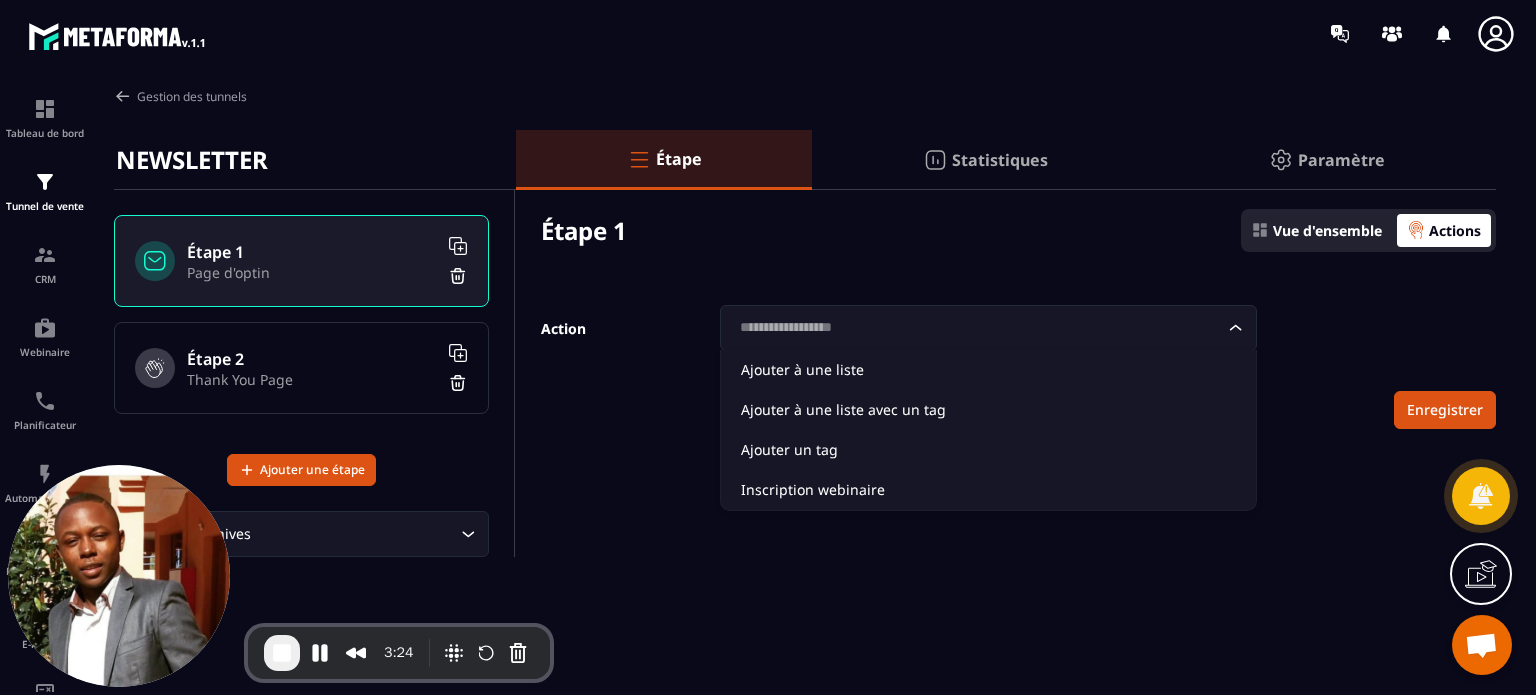 click 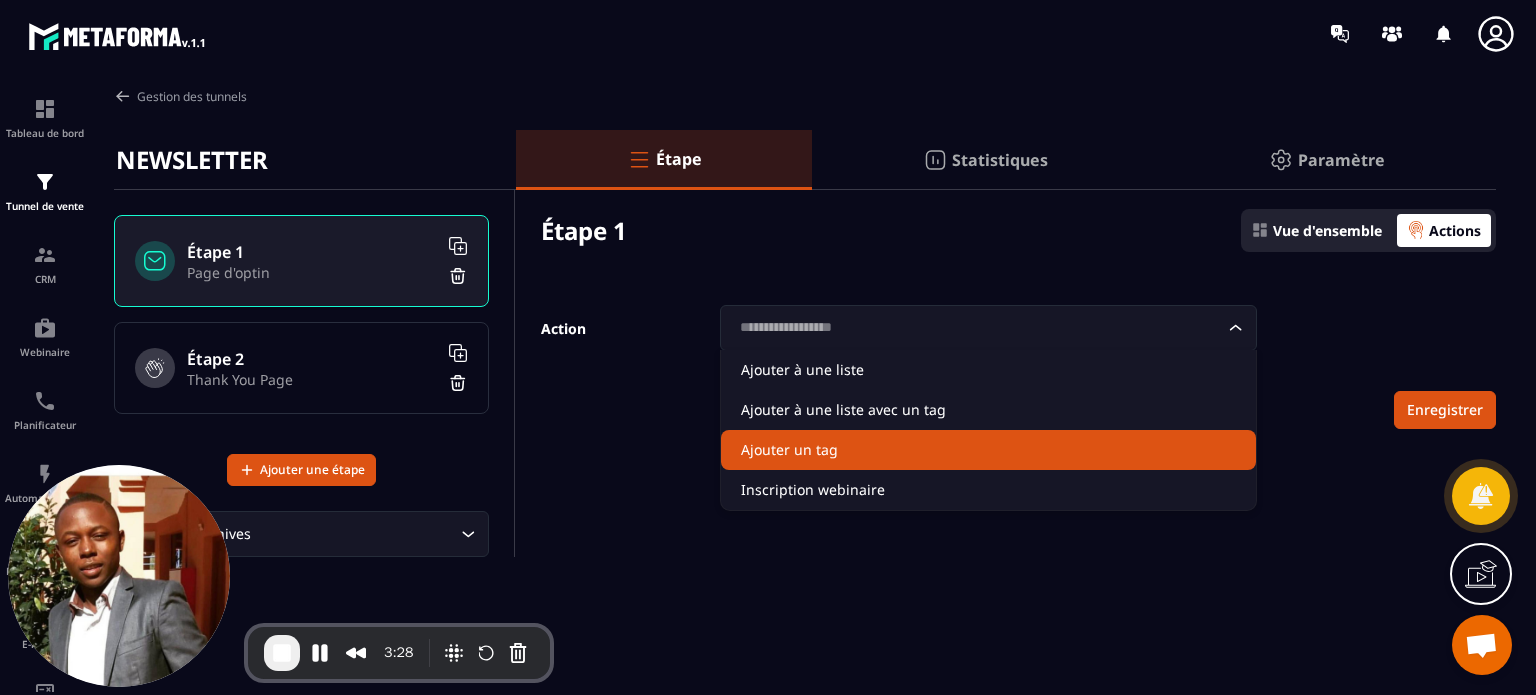 click on "Ajouter un tag" 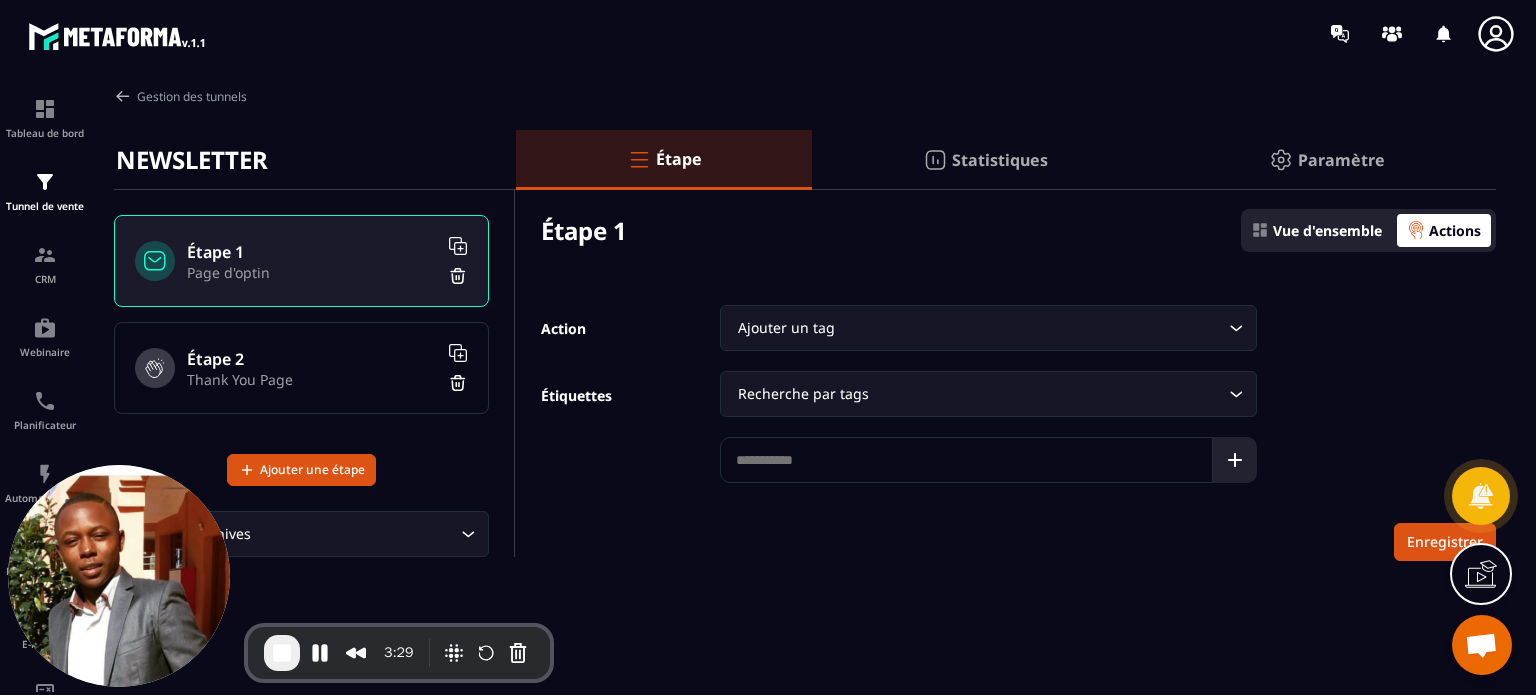 click 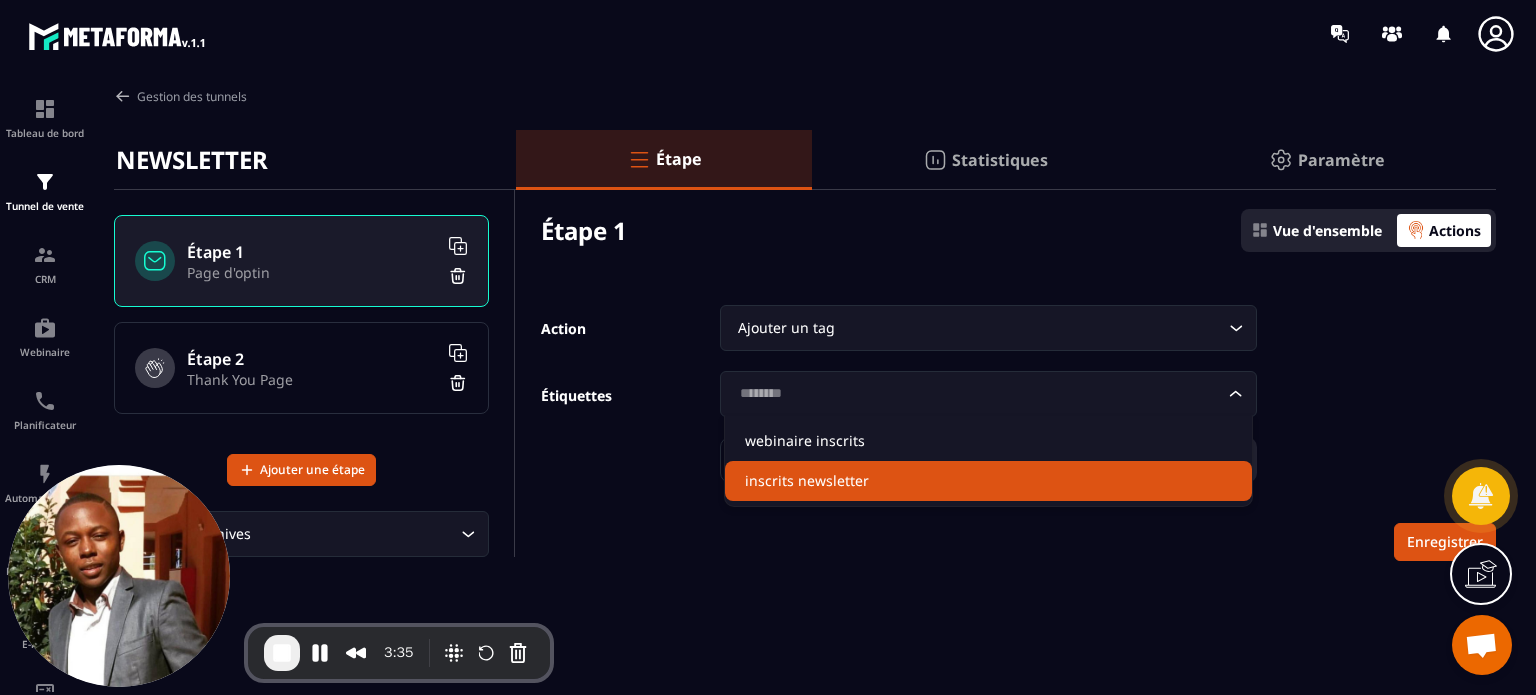 click on "inscrits newsletter" 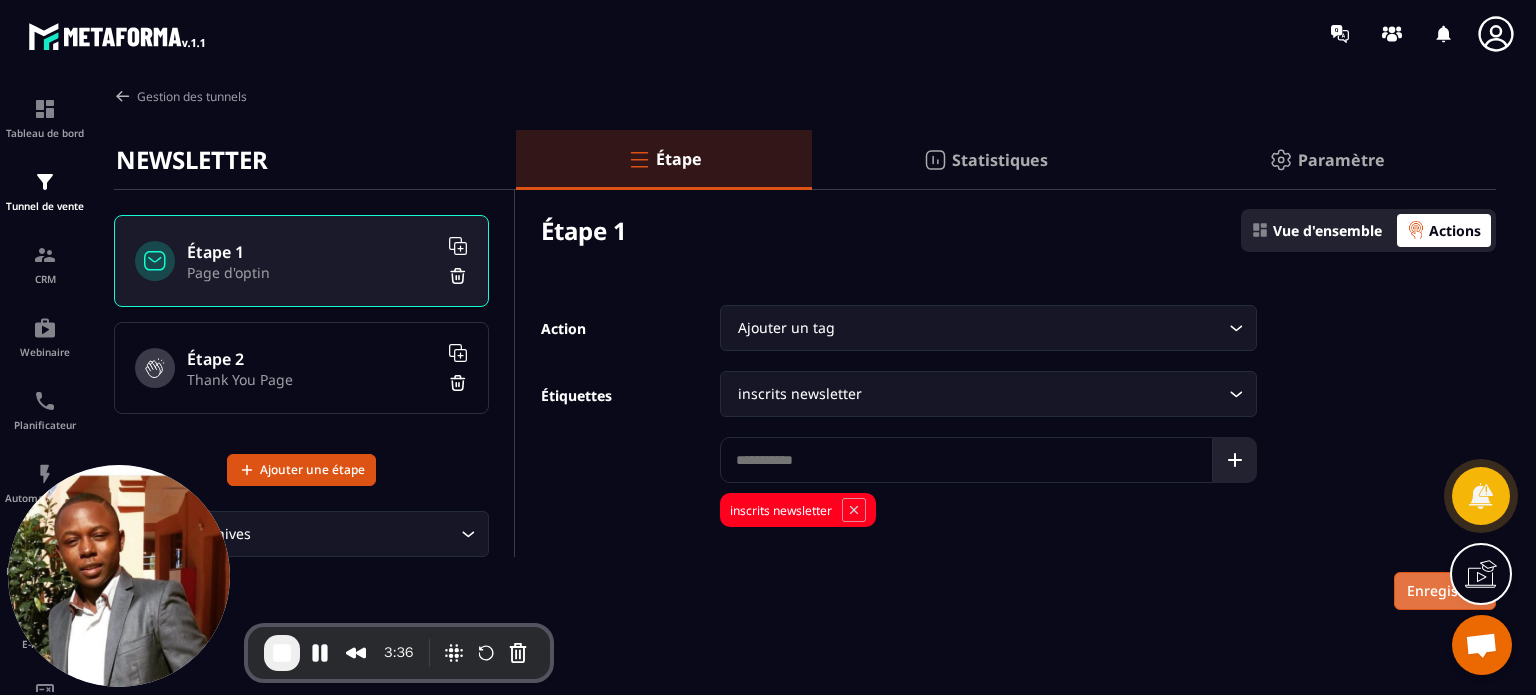 click on "Enregistrer" at bounding box center [1445, 591] 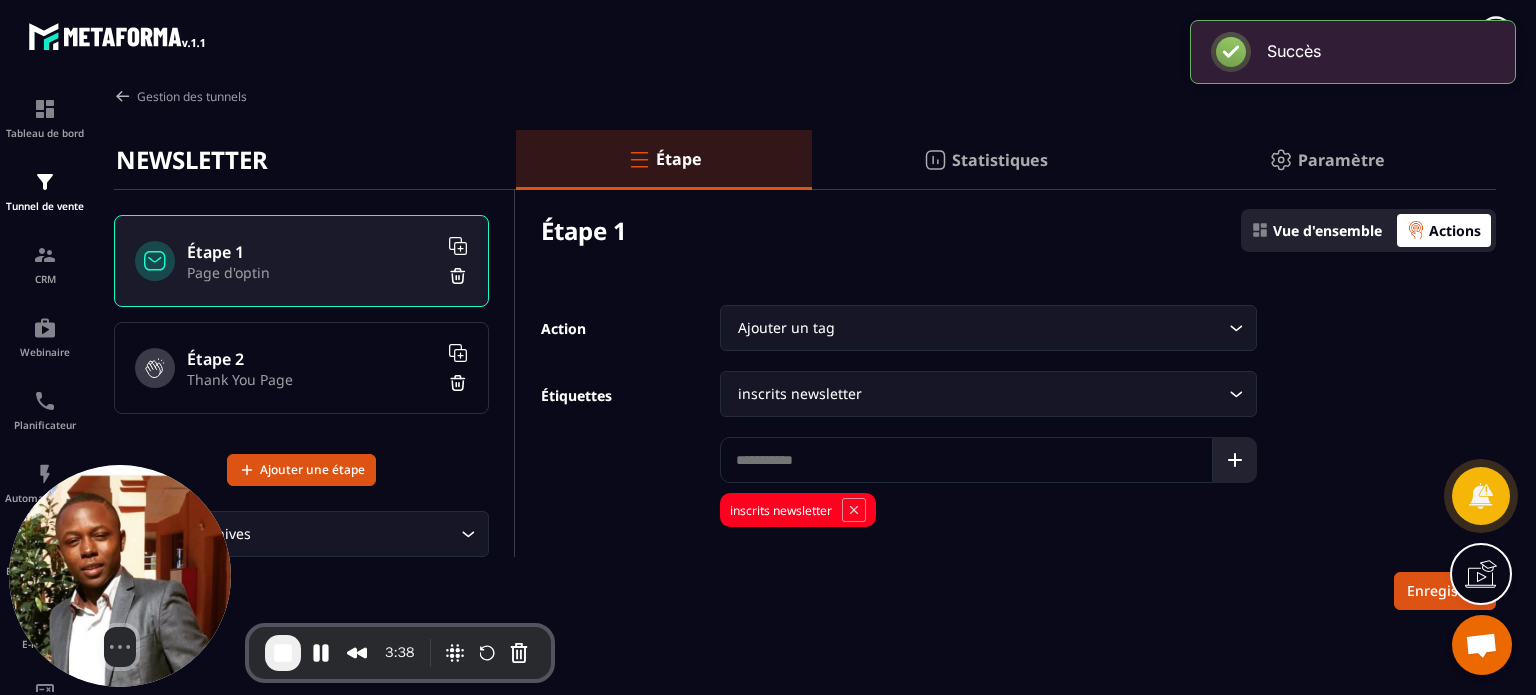 drag, startPoint x: 113, startPoint y: 522, endPoint x: 241, endPoint y: 493, distance: 131.24405 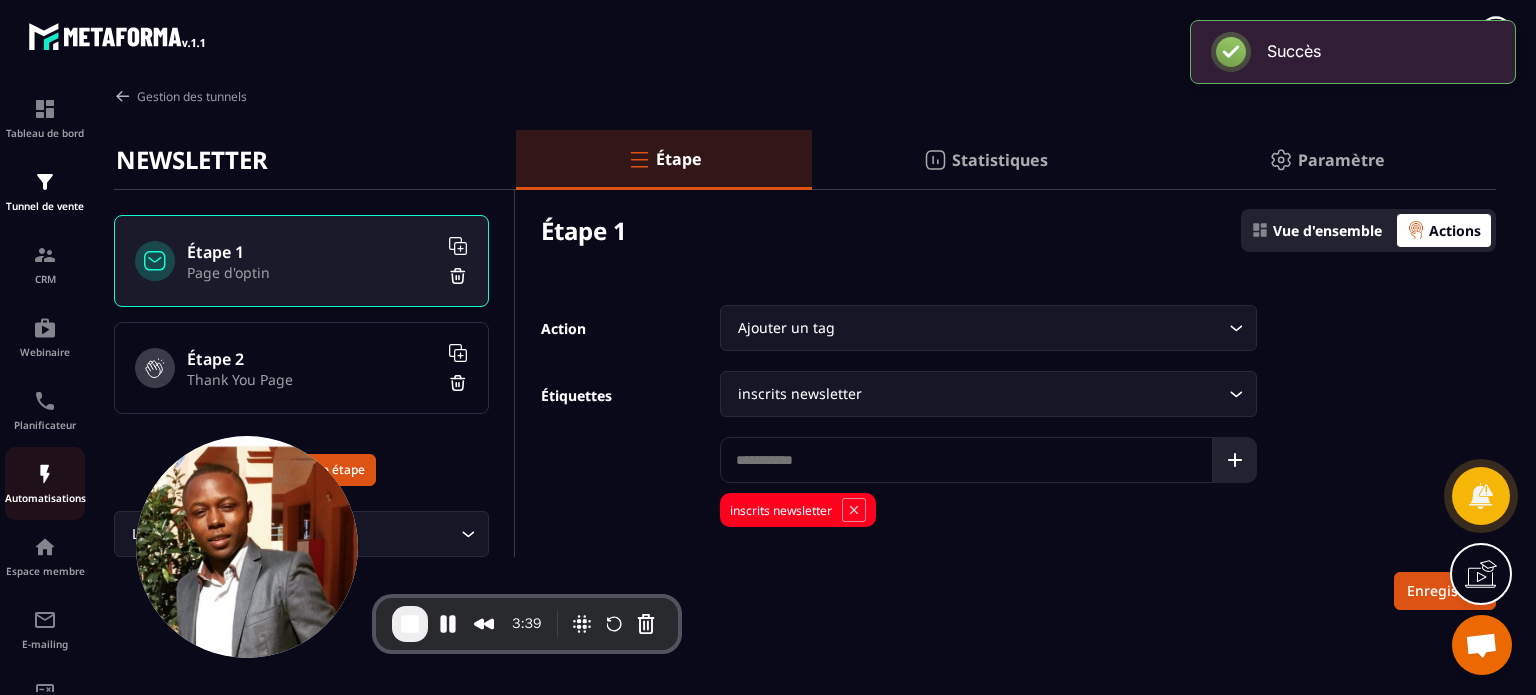 click on "Automatisations" at bounding box center [45, 483] 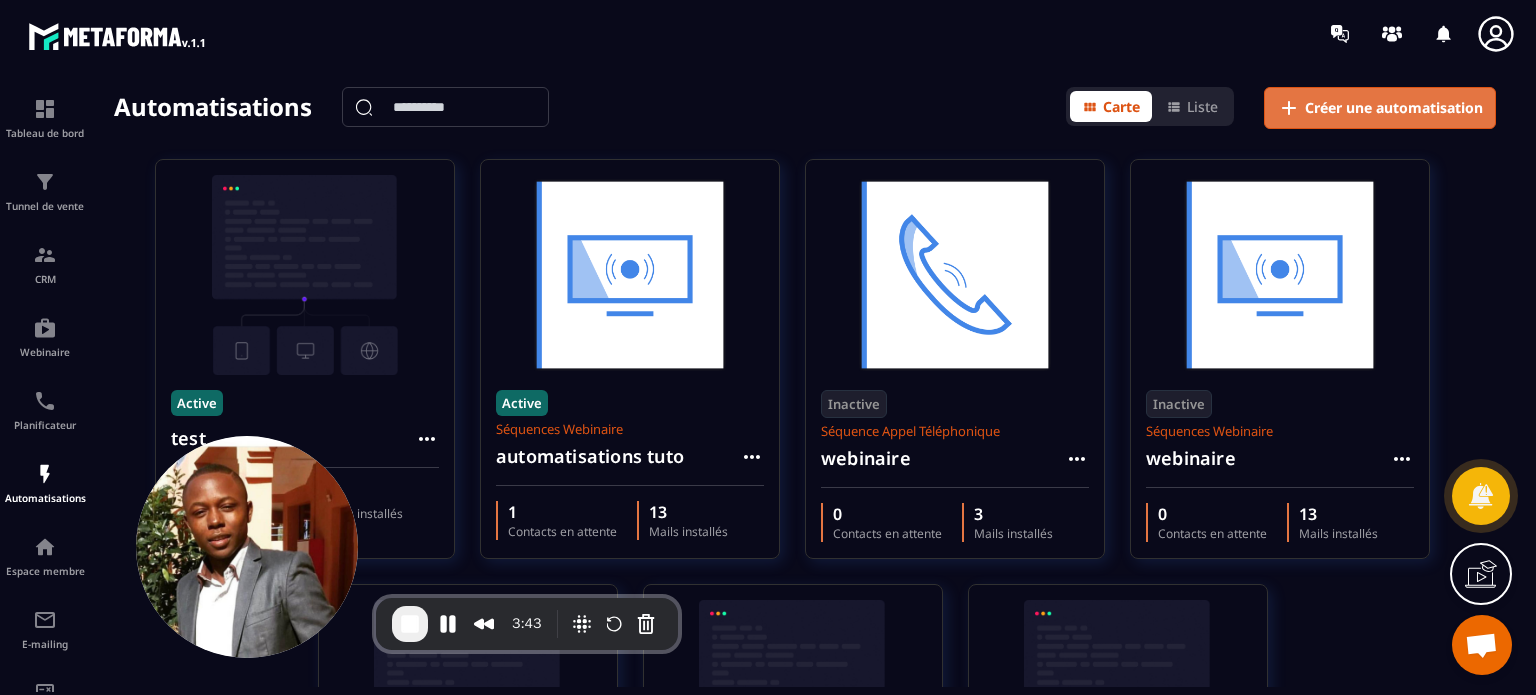 click on "Créer une automatisation" at bounding box center (1394, 108) 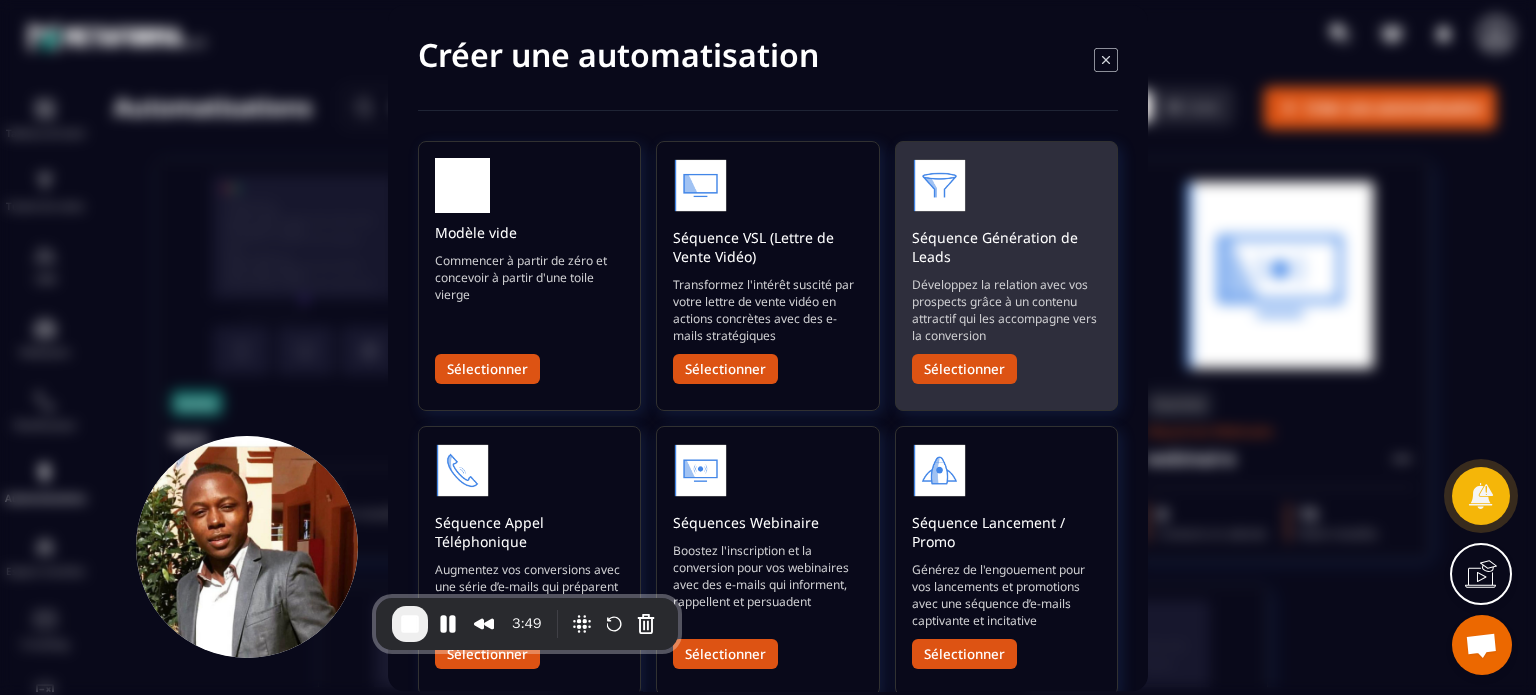 click on "Sélectionner" at bounding box center (1006, 374) 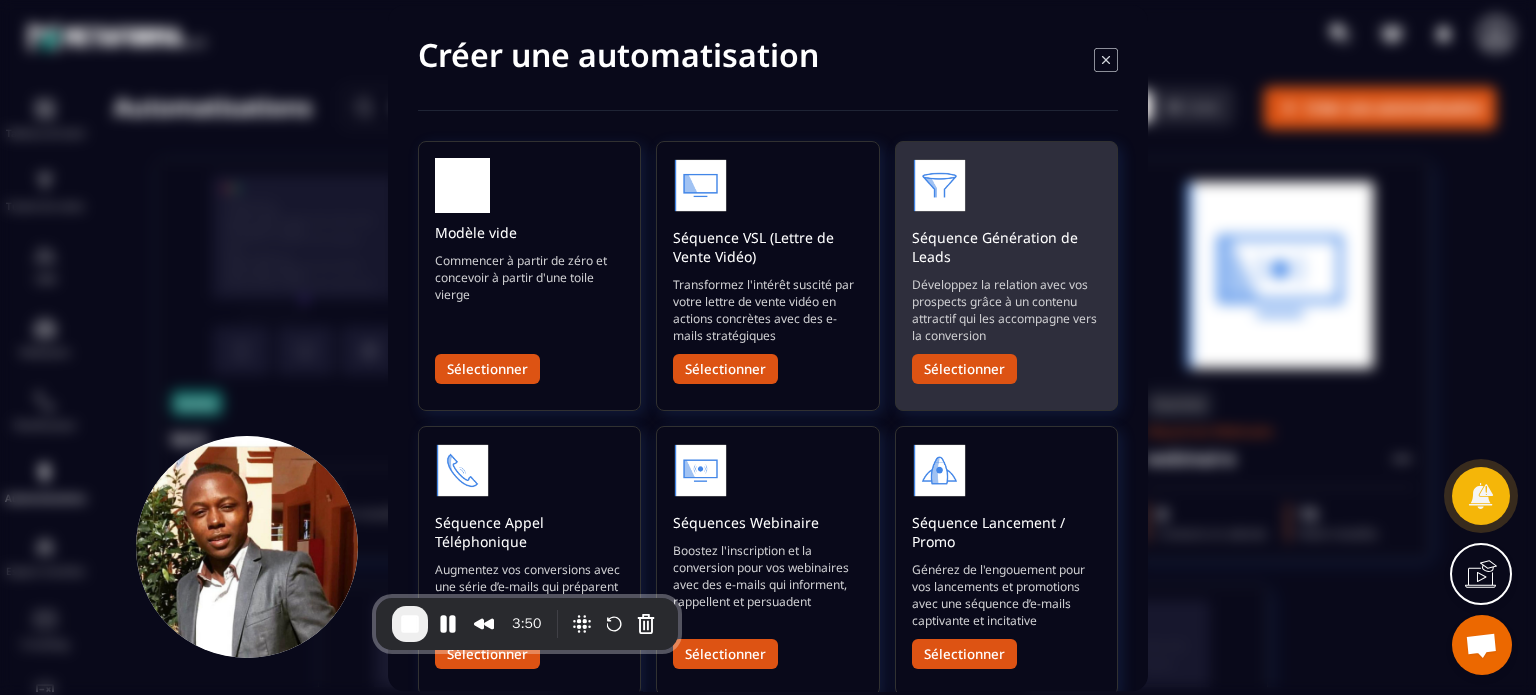 click on "Sélectionner" at bounding box center [964, 369] 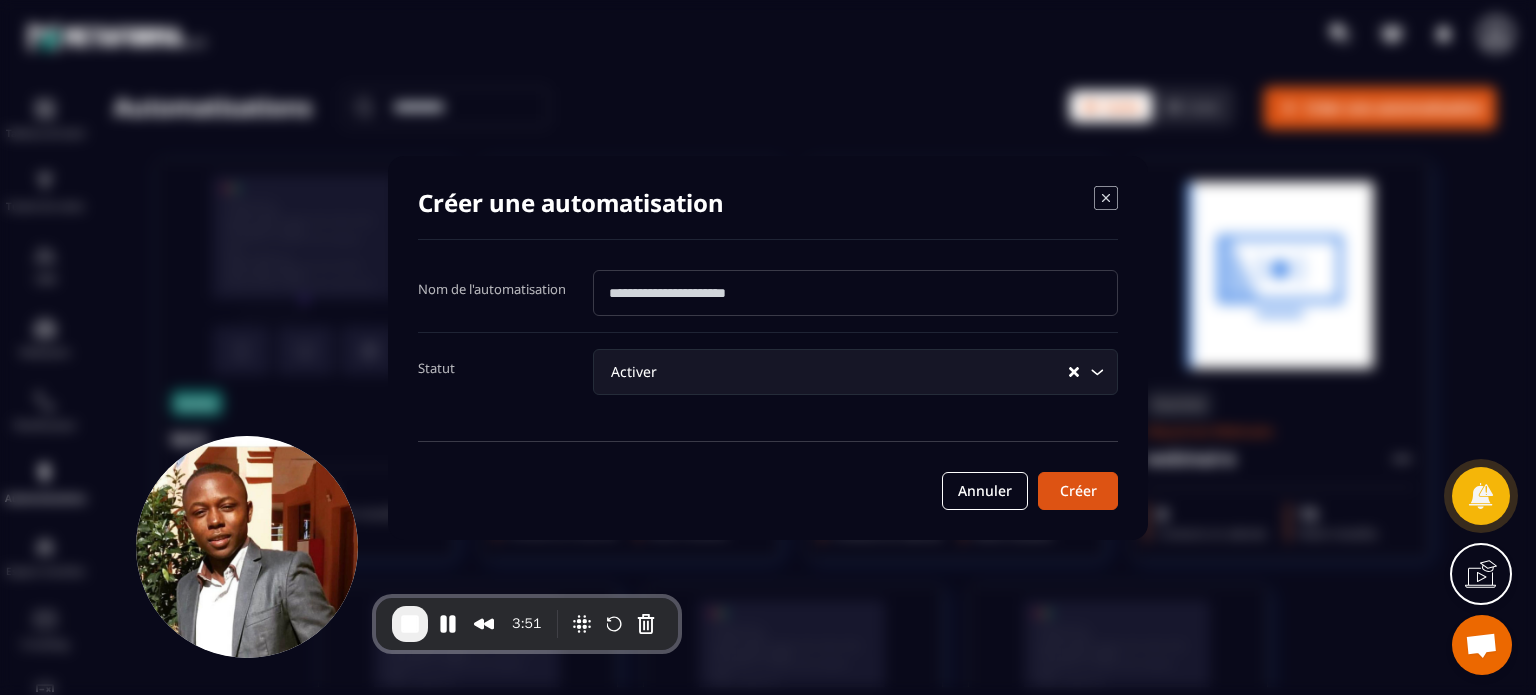 click at bounding box center (855, 293) 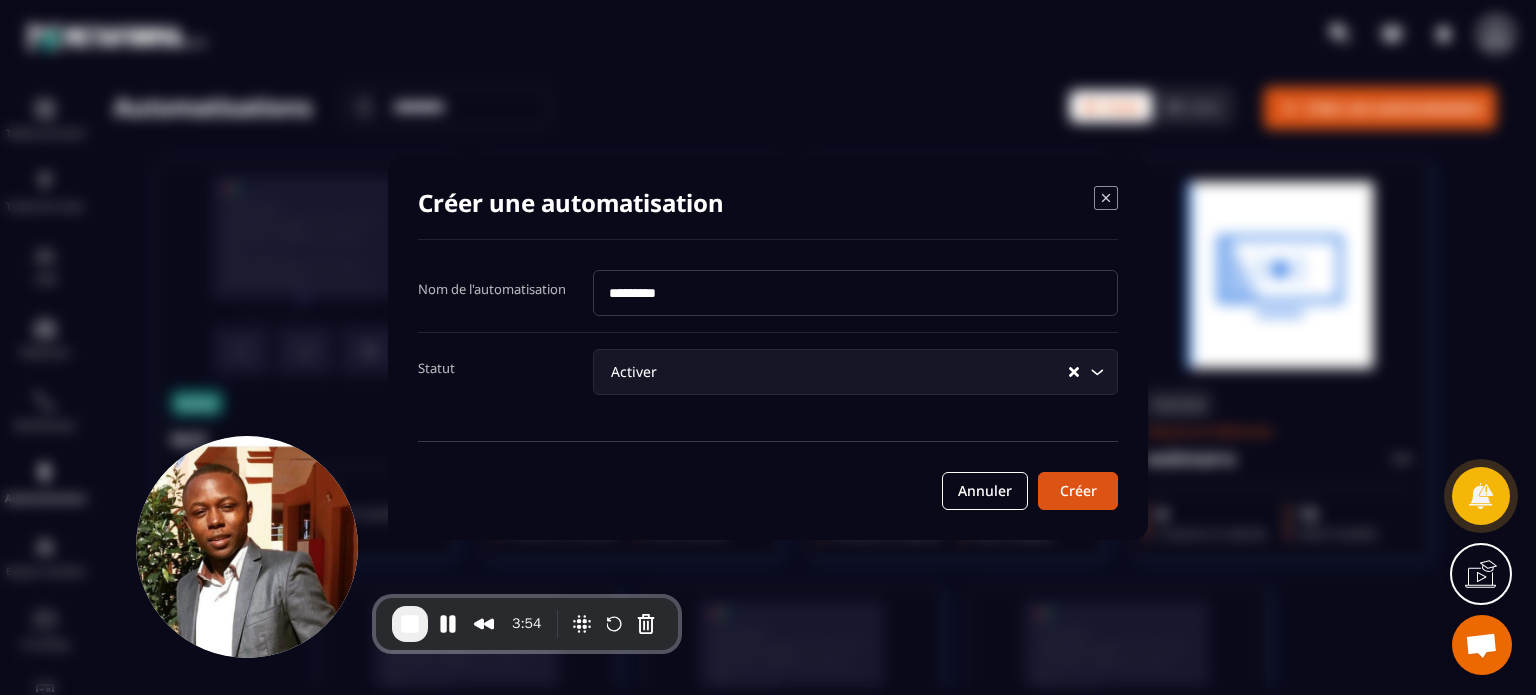 click on "Créer" at bounding box center (1078, 491) 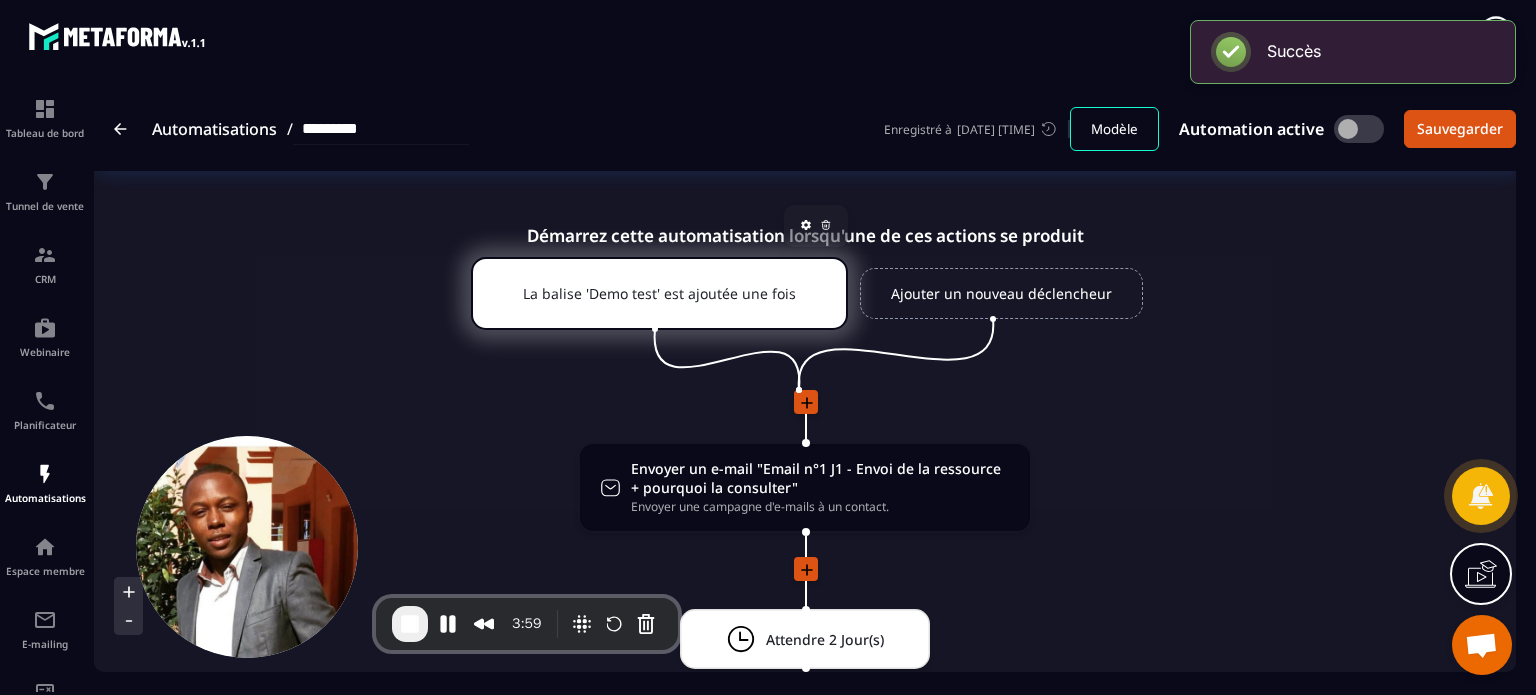 click on "La balise 'Demo test' est ajoutée une fois" at bounding box center [659, 293] 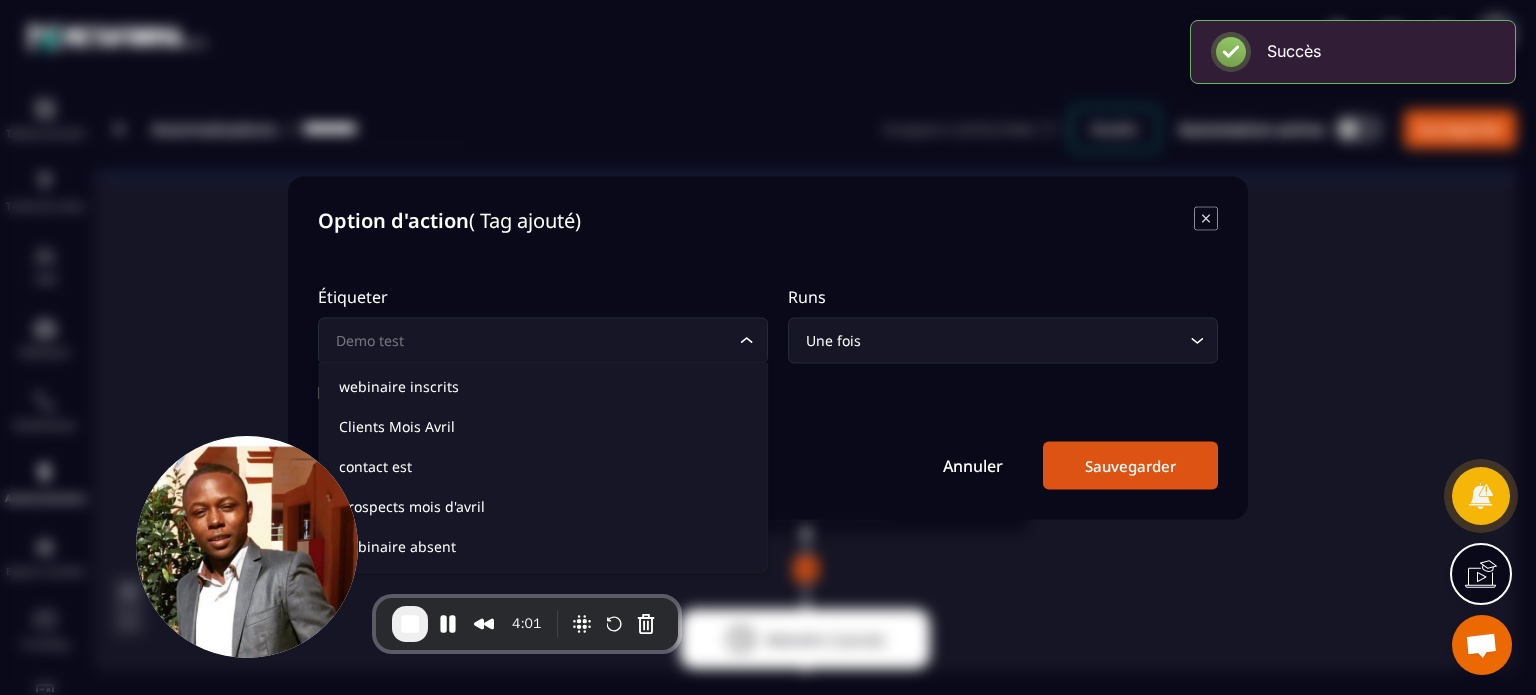 click 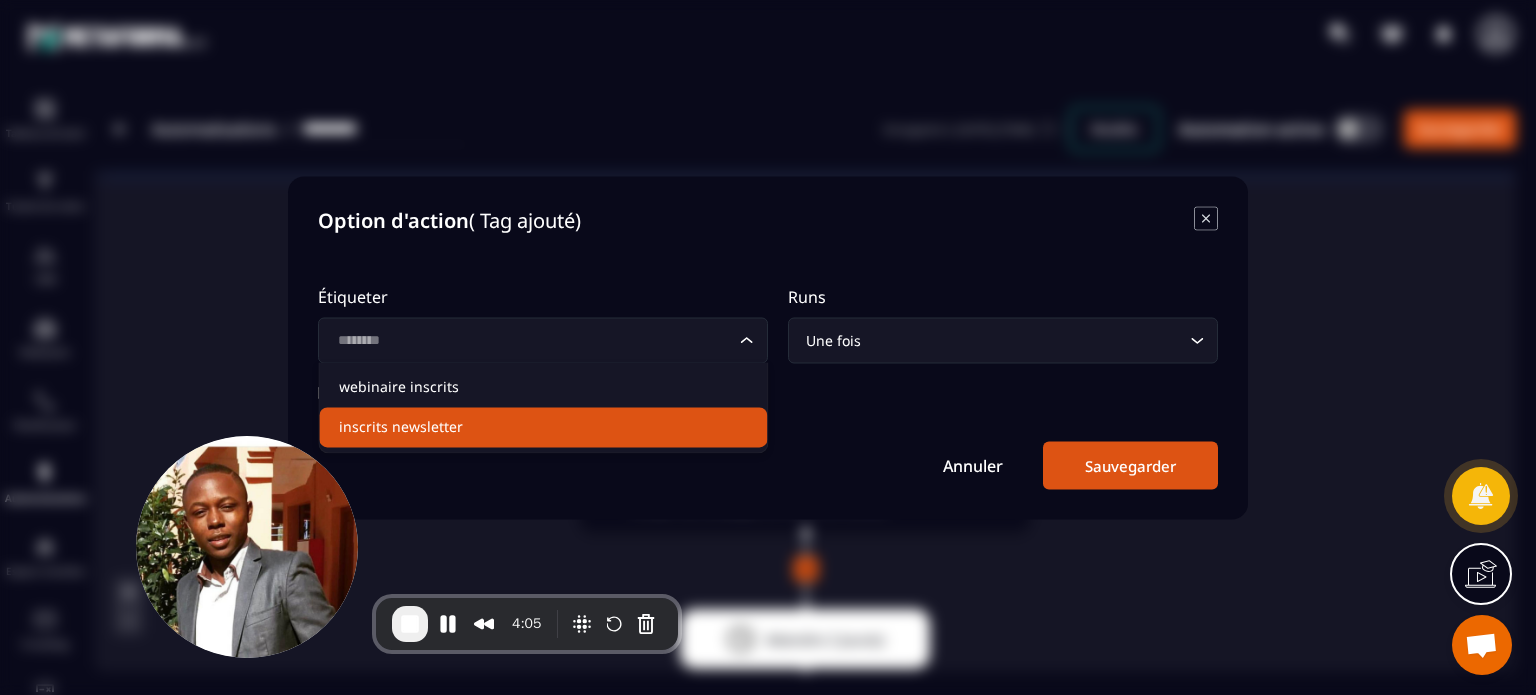 click on "inscrits newsletter" 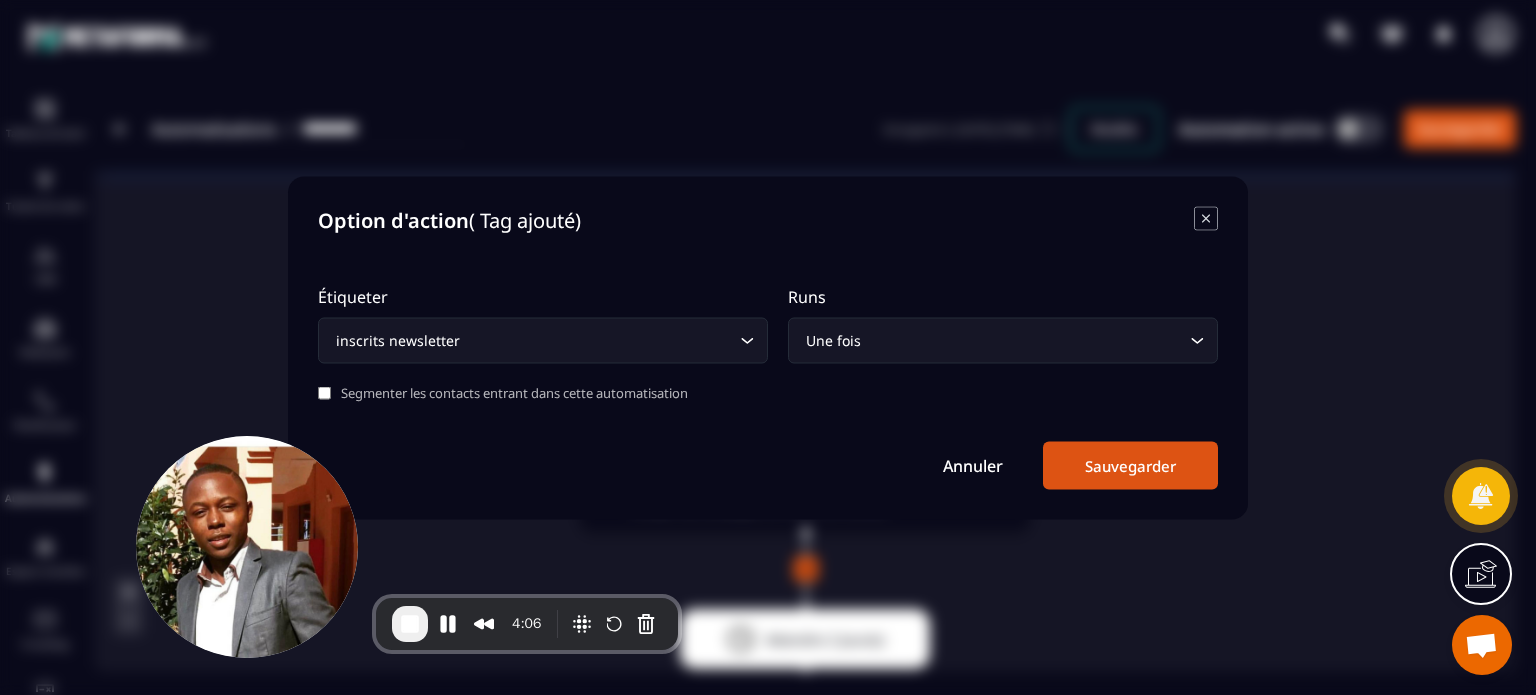 click on "Option d'action ( Tag ajouté) Étiqueter inscrits newsletter Loading... Runs Une fois Loading... Segmenter les contacts entrant dans cette automatisation Annuler Sauvegarder" at bounding box center [768, 347] 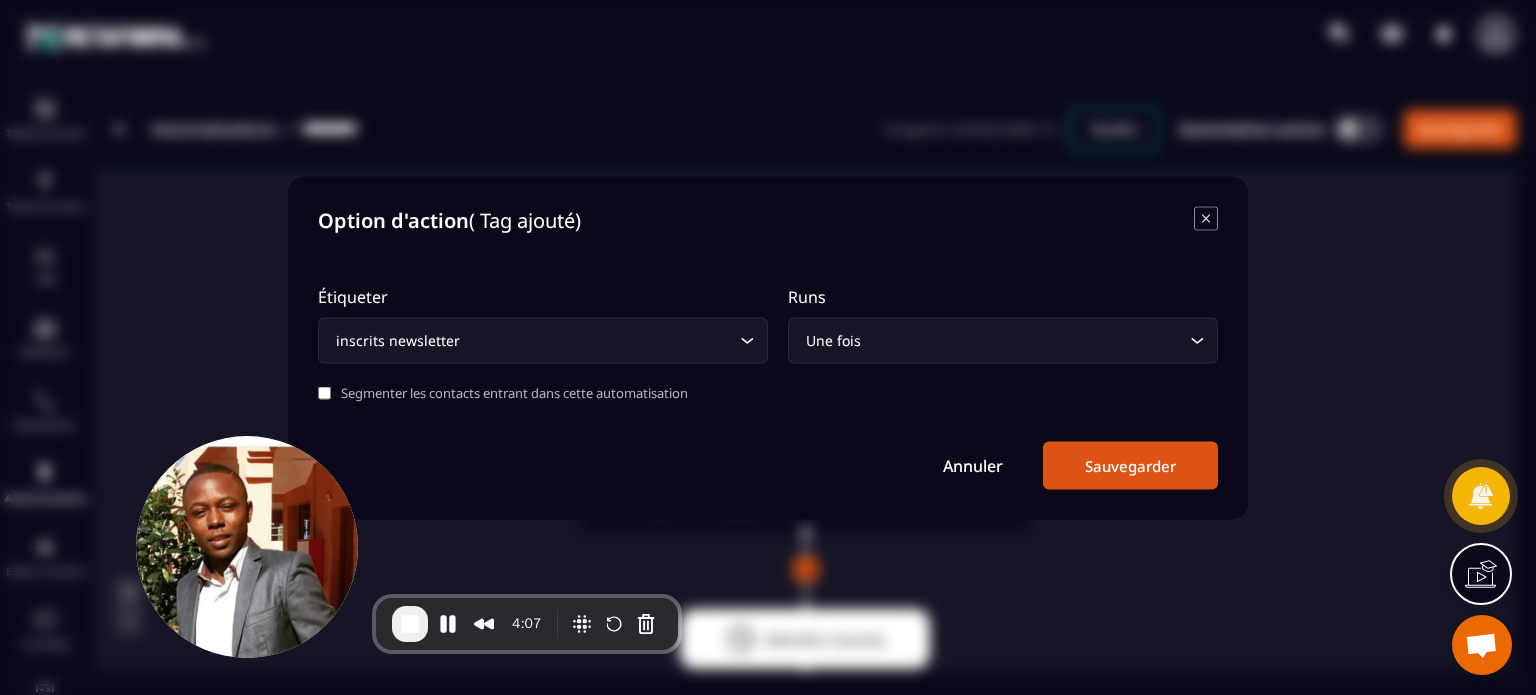 click on "Sauvegarder" at bounding box center (1130, 465) 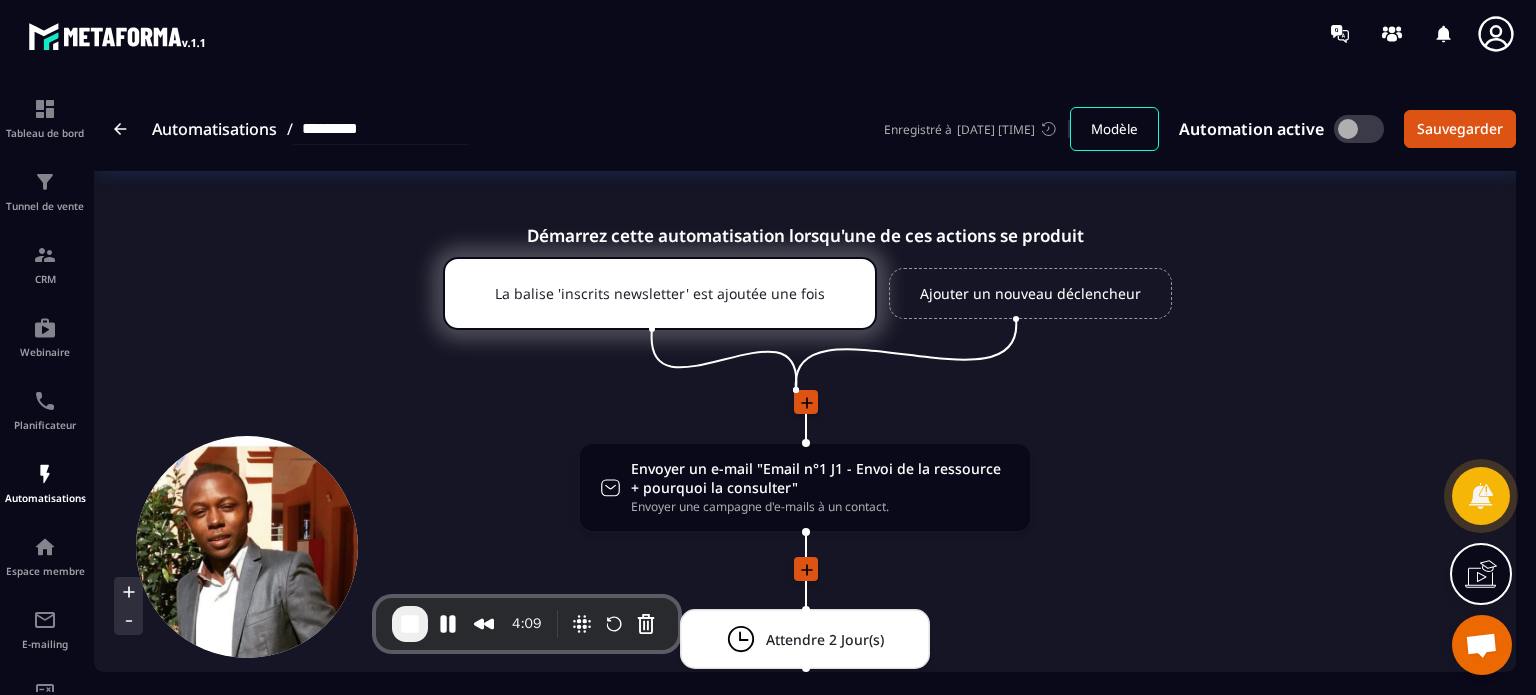 click on "Envoyer un e-mail "Email n°1 J1 - Envoi de la ressource + pourquoi la consulter" Envoyer une campagne d'e-mails à un contact. drag-arrow Attendre 2 Jour(s) drag-arrow Envoyer un e-mail "Email n°2 J3 - Relance ressource et Mécanisation" Envoyer une campagne d'e-mails à un contact. drag-arrow Attendre 2 Jour(s) drag-arrow Envoyer un e-mail "Email n°3 J5 - Quelle est la suite ?" Envoyer une campagne d'e-mails à un contact. drag-arrow Attendre 2 Jour(s) drag-arrow Envoyer un e-mail "Email n°4 J7 - Preuve sociale et témoignages" Envoyer une campagne d'e-mails à un contact. drag-arrow Attendre 1 Jour(s) drag-arrow Envoyer un e-mail "Email n°5 J8 - Closing - FAQ" Envoyer une campagne d'e-mails à un contact. drag-arrow Terminer cette automatisation C'est ici que cette automatisation se terminera. drag-arrow" at bounding box center (805, 1132) 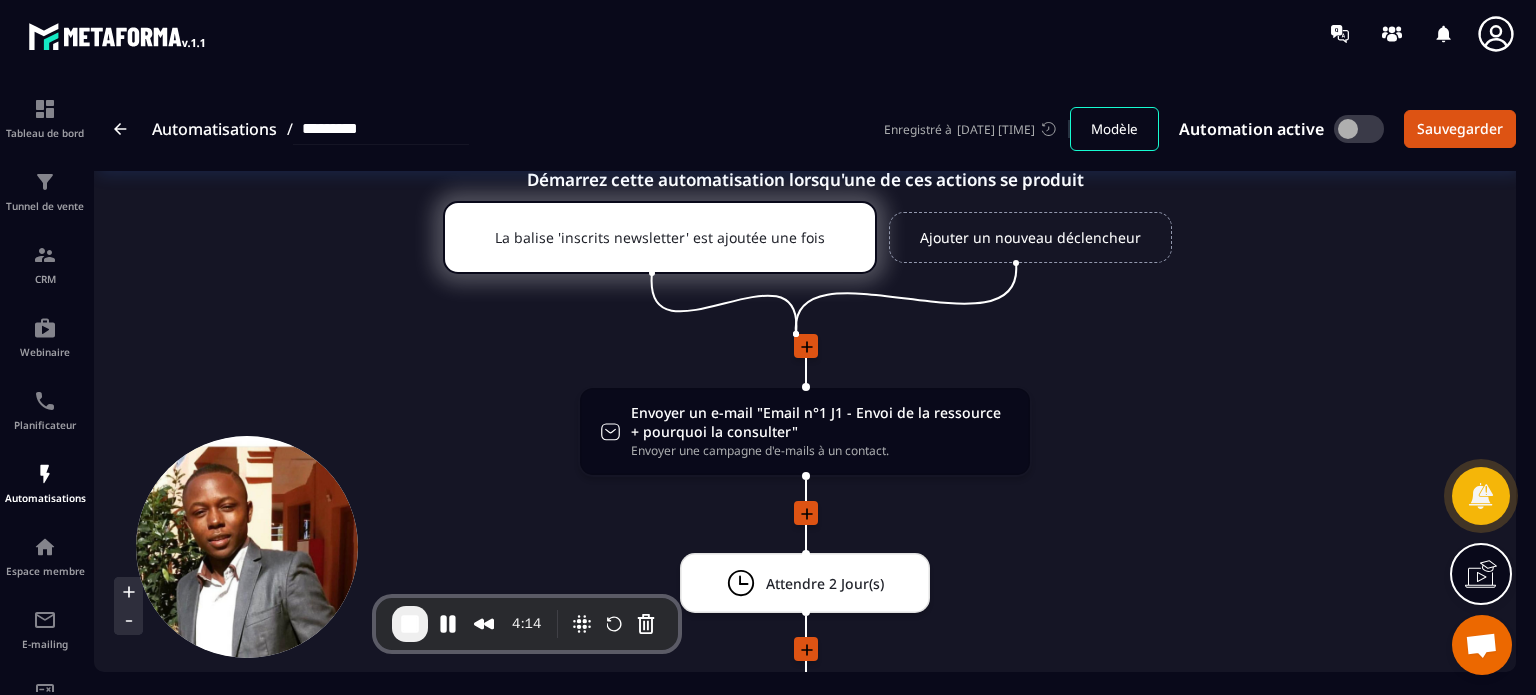 scroll, scrollTop: 0, scrollLeft: 0, axis: both 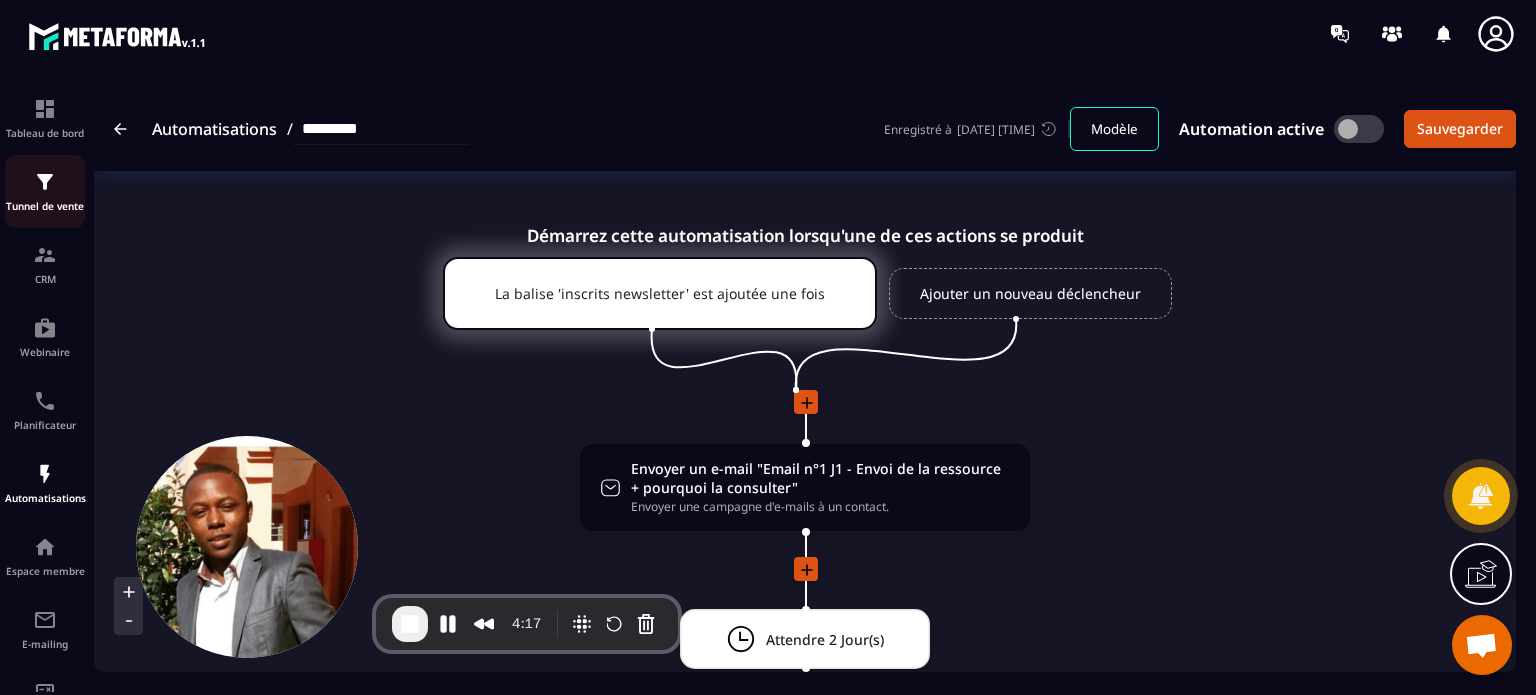 click on "Tunnel de vente" at bounding box center [45, 206] 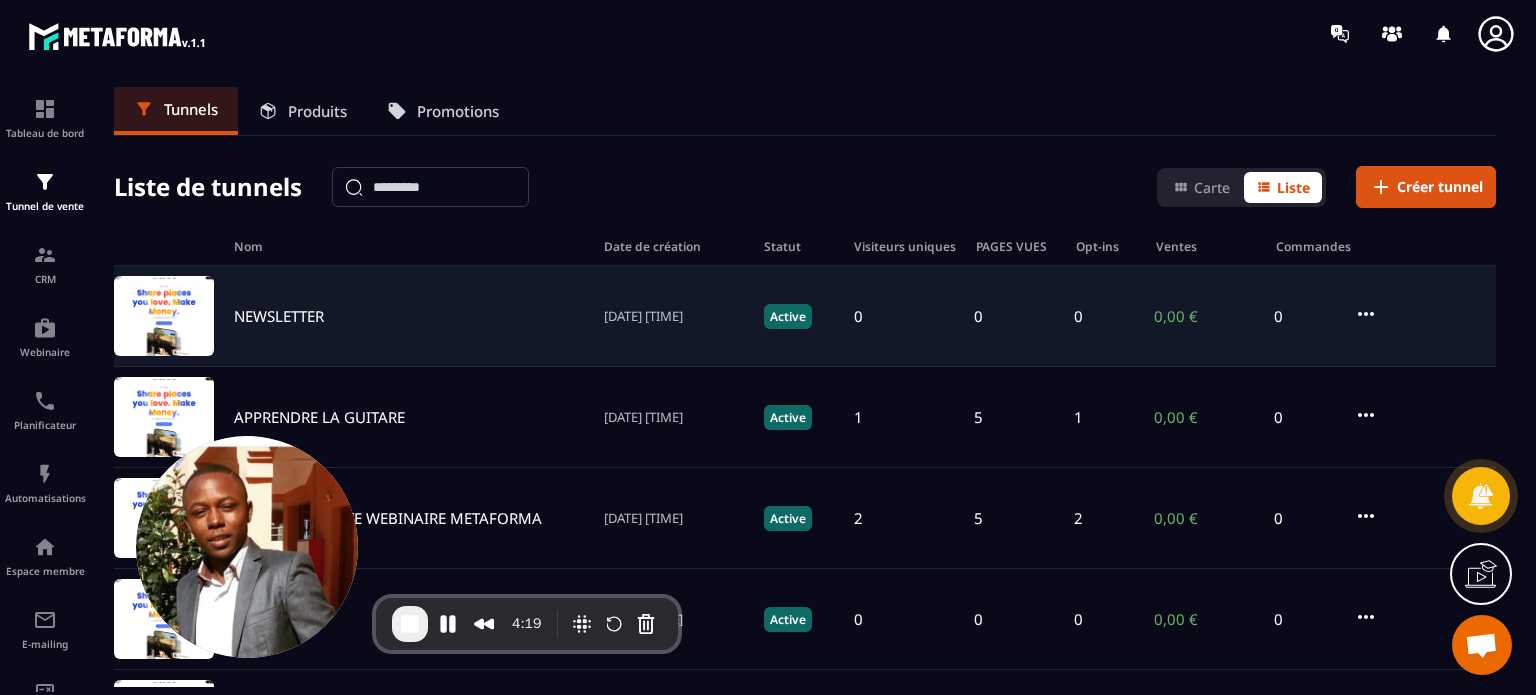 click on "NEWSLETTER" at bounding box center (279, 316) 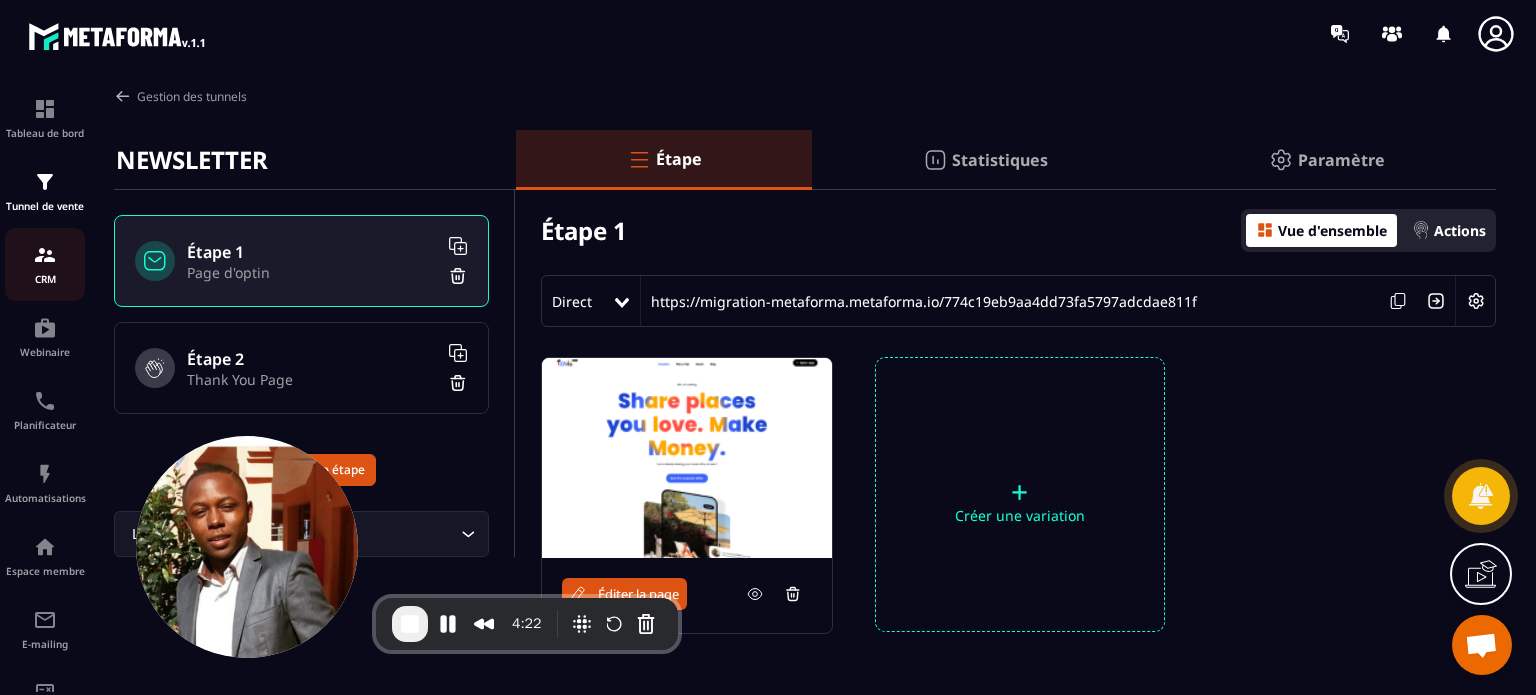 click at bounding box center (45, 255) 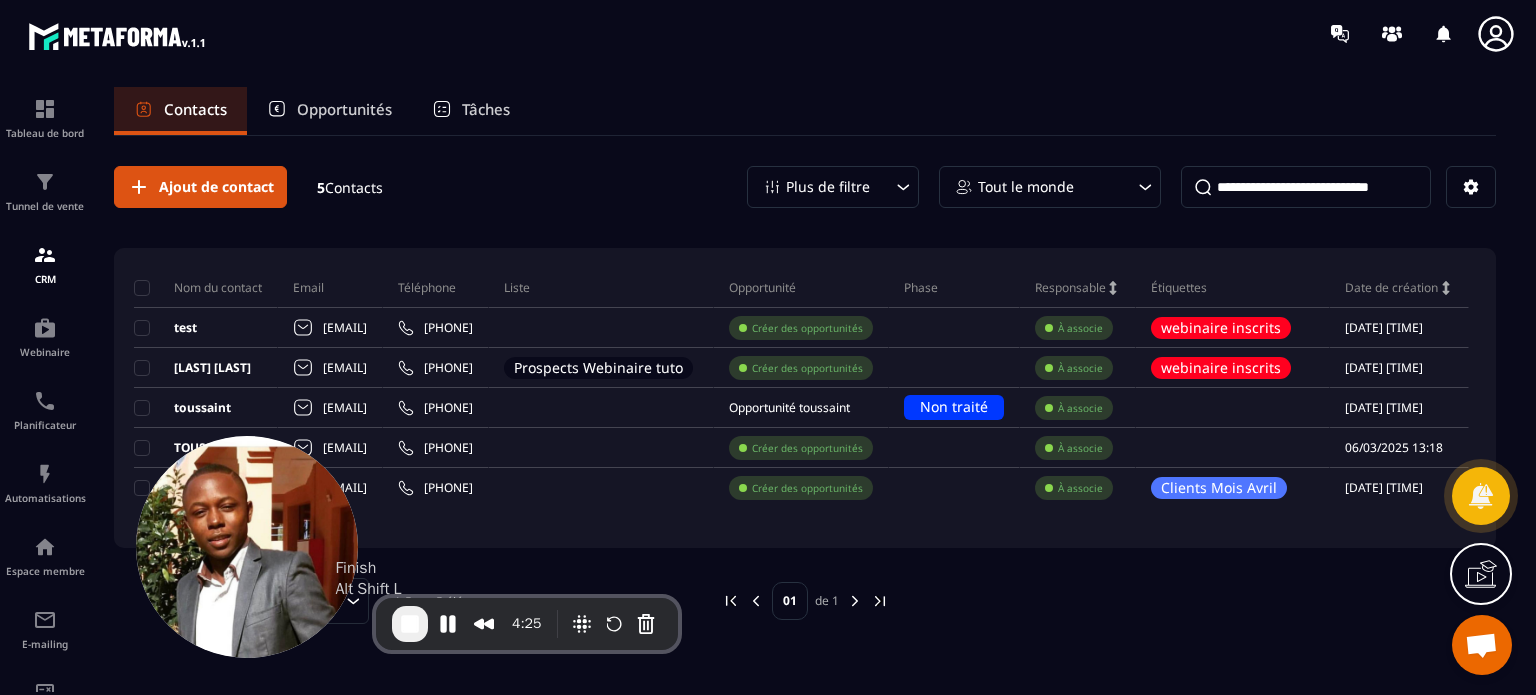 click at bounding box center (410, 624) 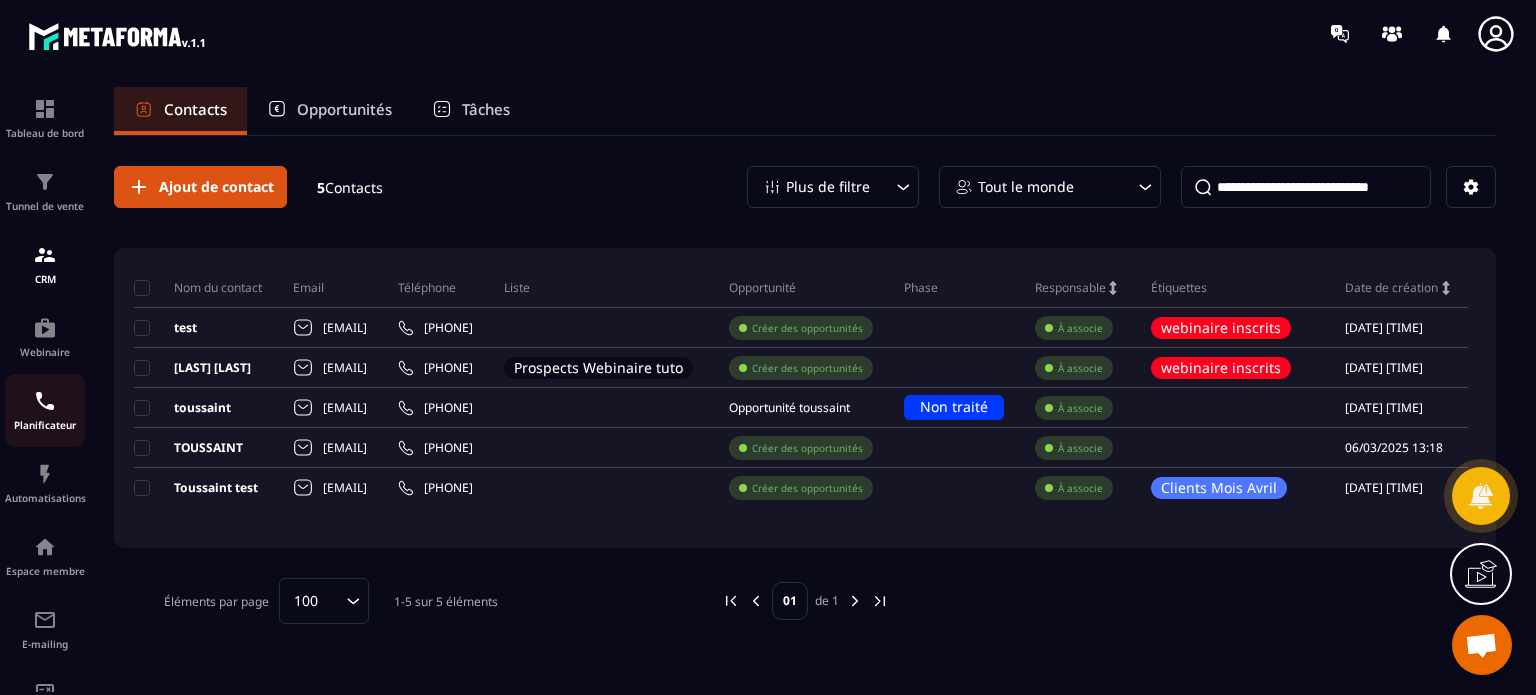 click on "Planificateur" 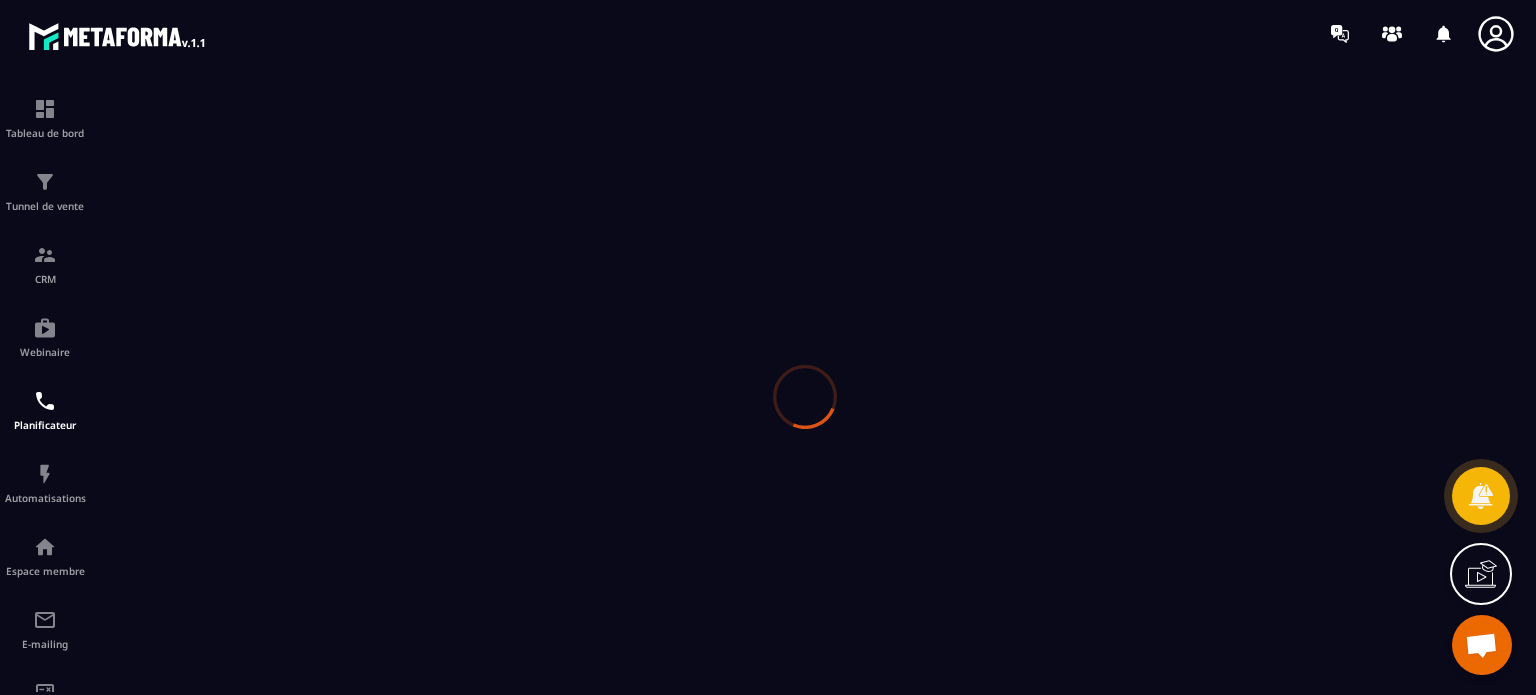 scroll, scrollTop: 0, scrollLeft: 0, axis: both 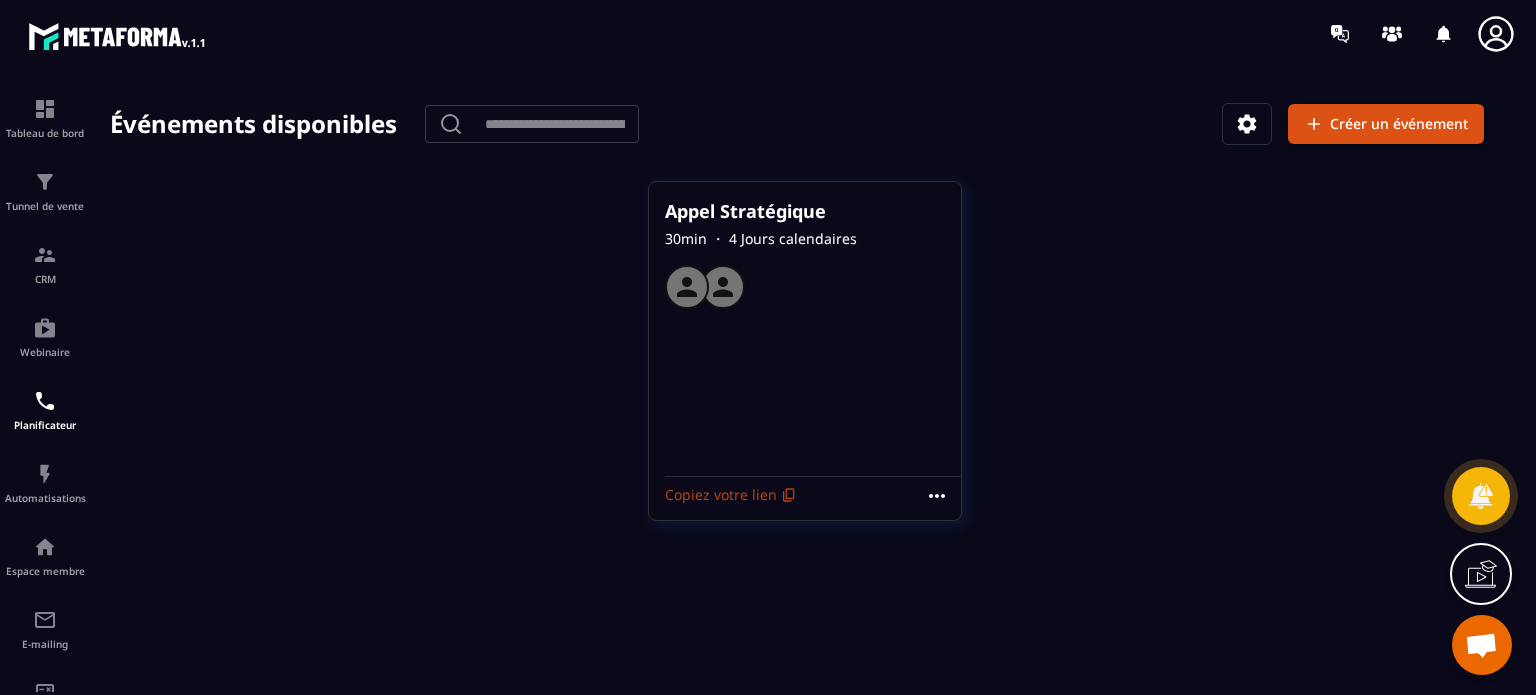 click on "Copiez votre lien" at bounding box center (731, 495) 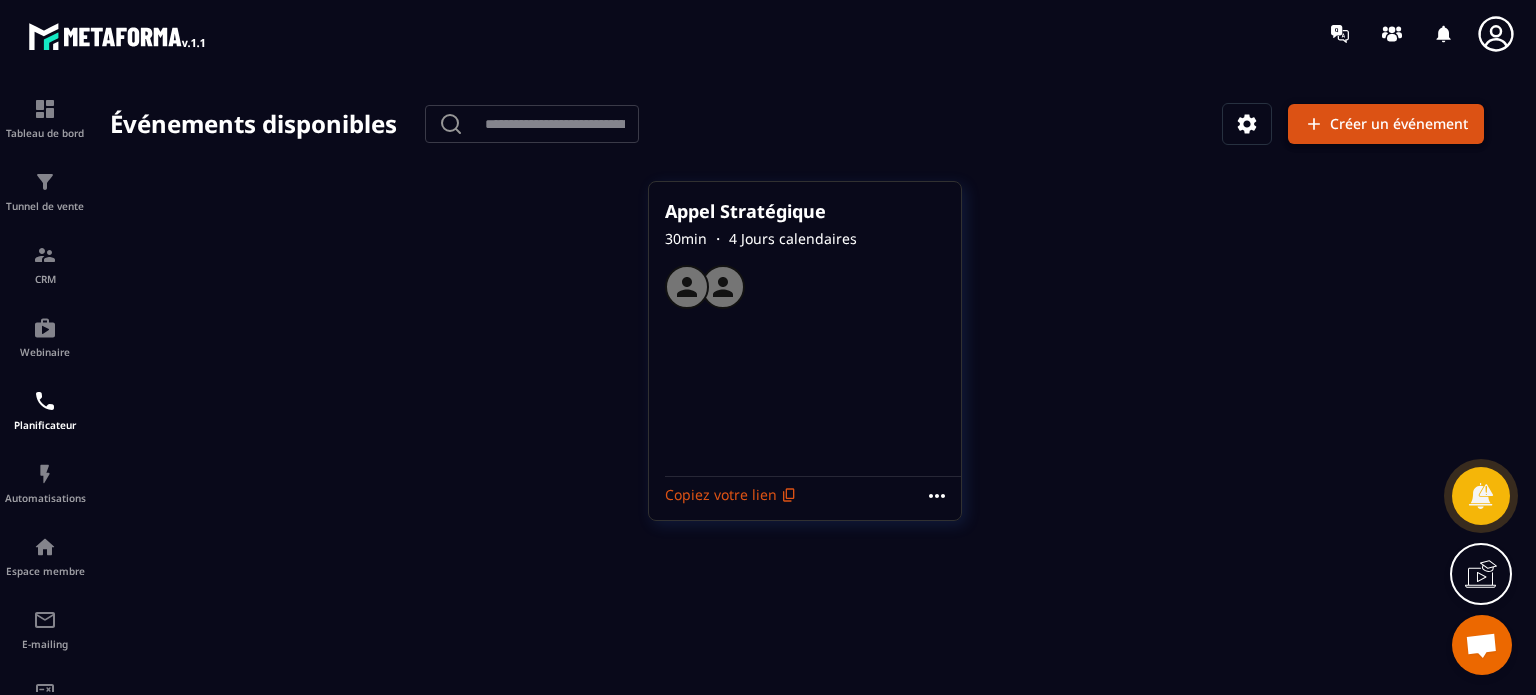 click on "Créer un événement" at bounding box center (1386, 124) 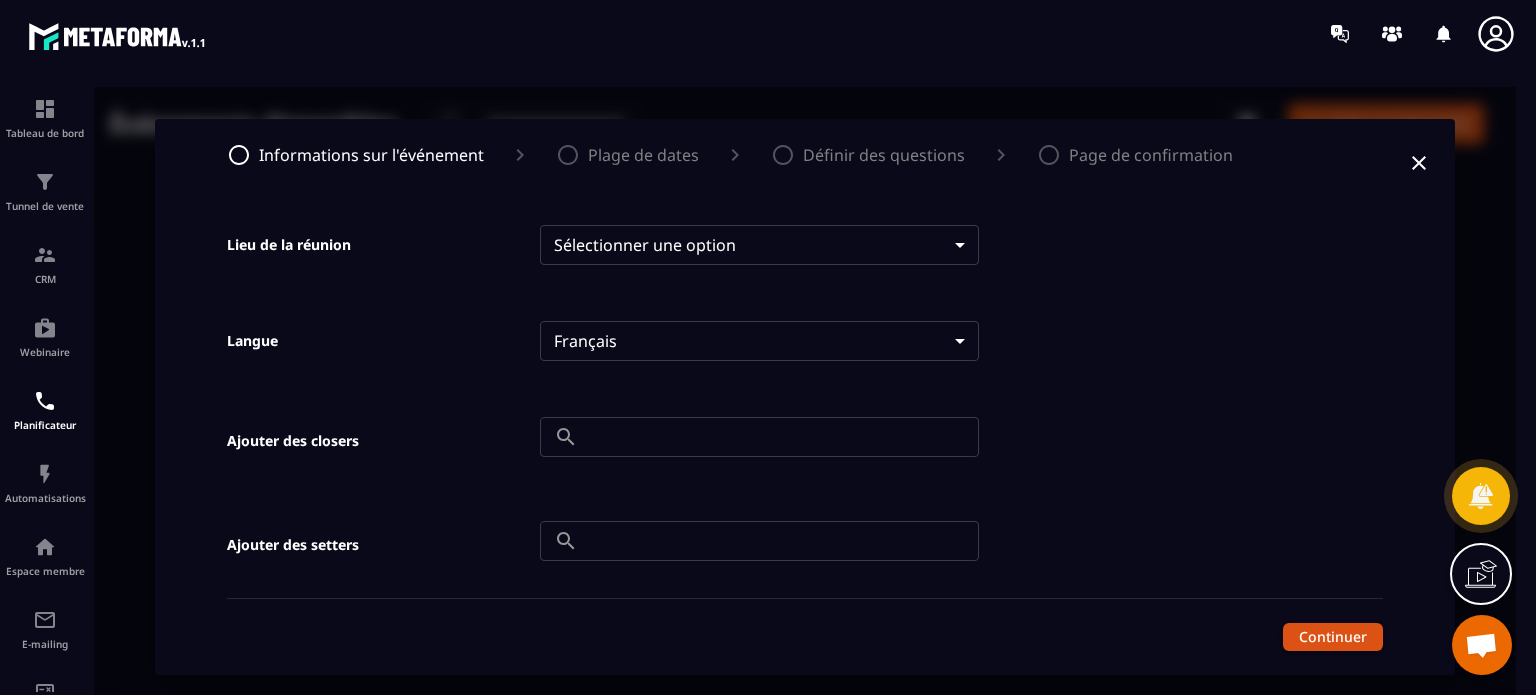 scroll, scrollTop: 737, scrollLeft: 0, axis: vertical 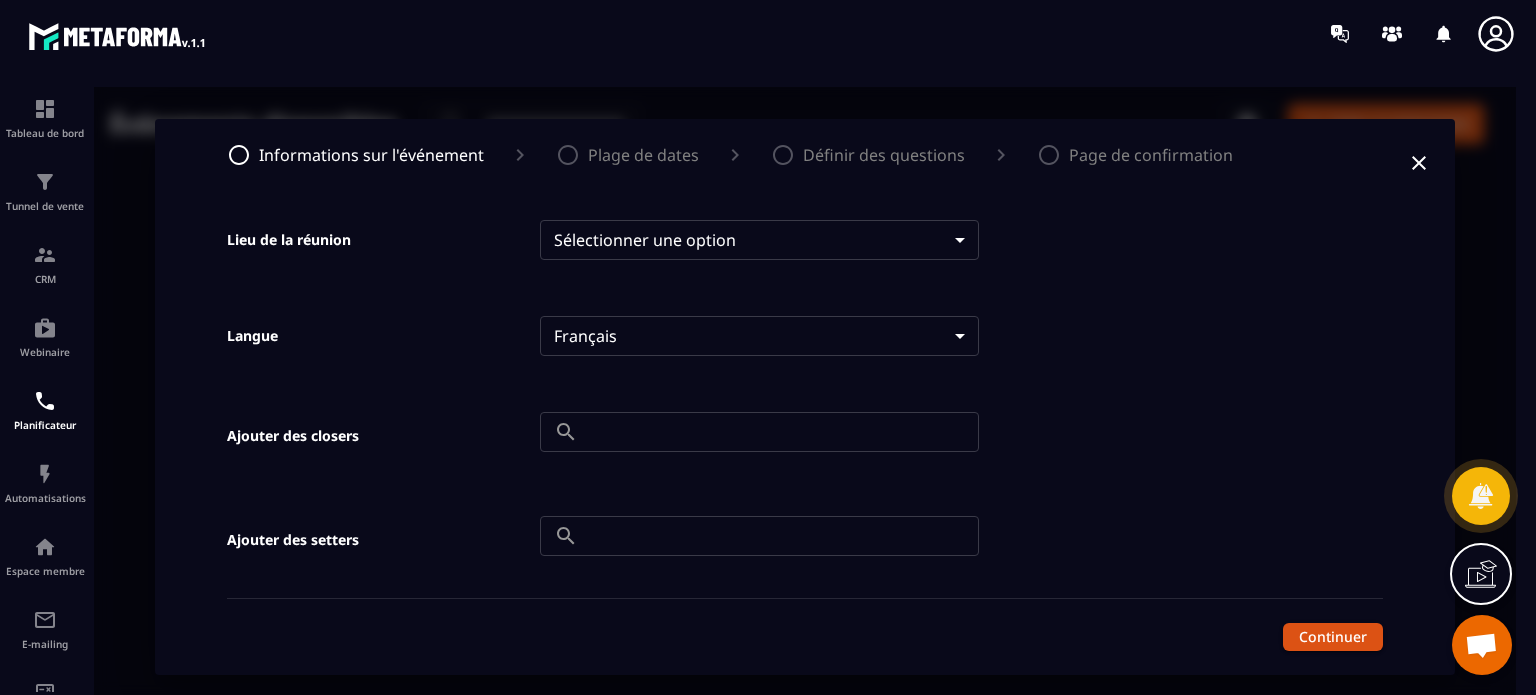 click on "**********" at bounding box center [805, 397] 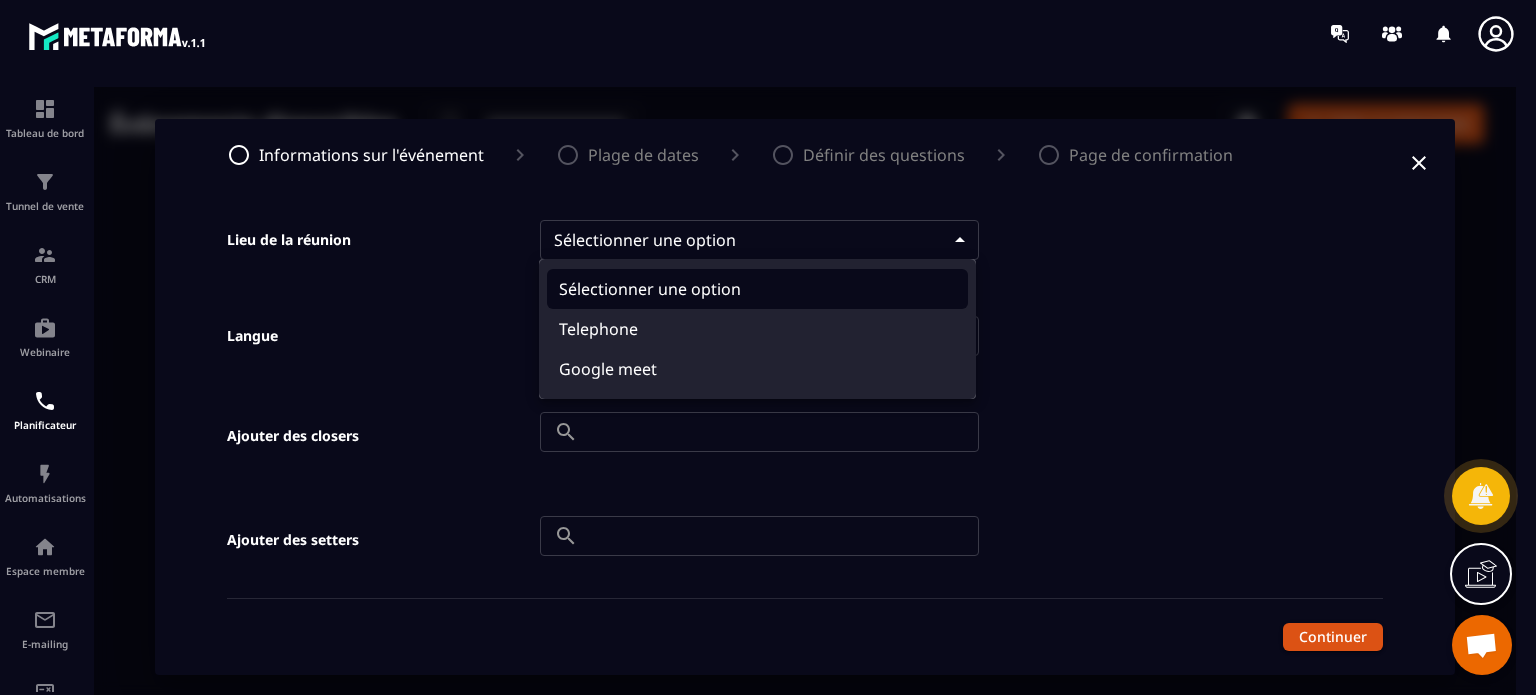 drag, startPoint x: 1432, startPoint y: 169, endPoint x: 1412, endPoint y: 155, distance: 24.41311 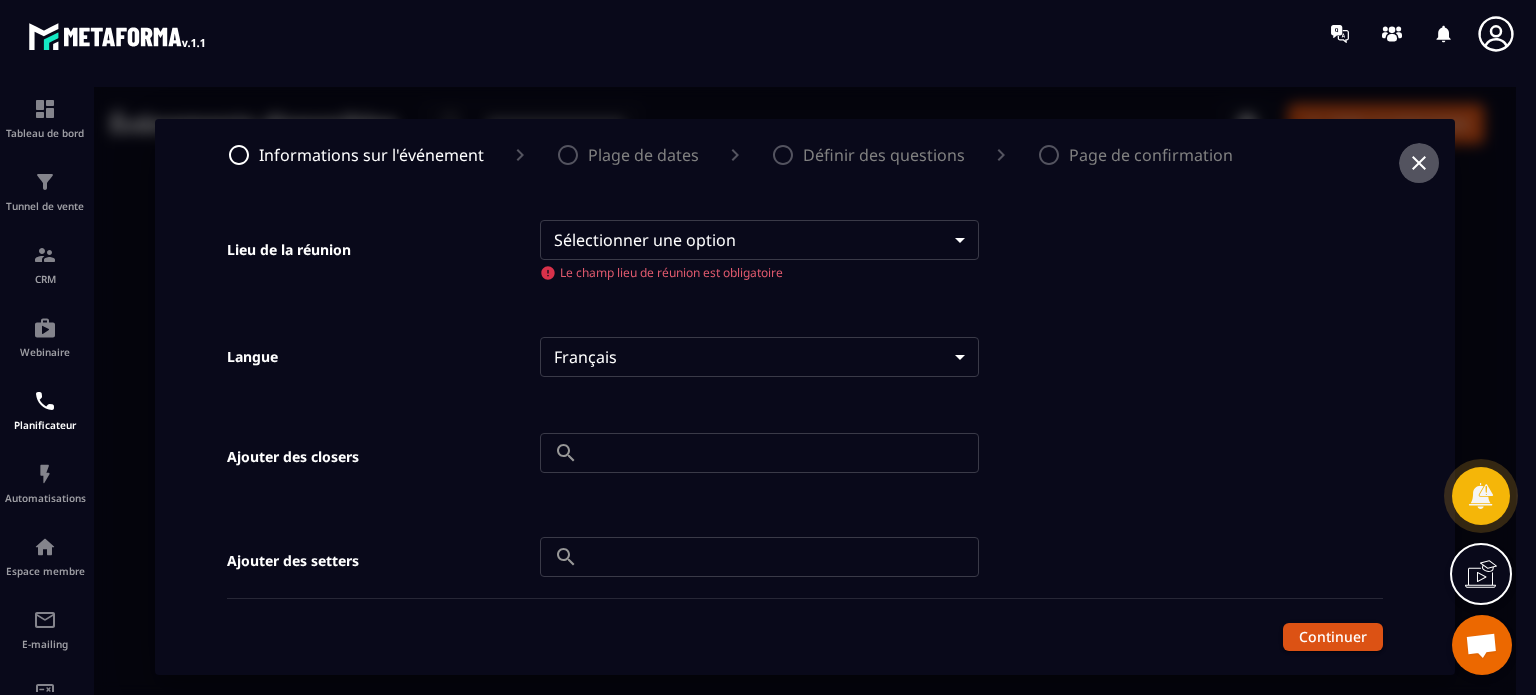click 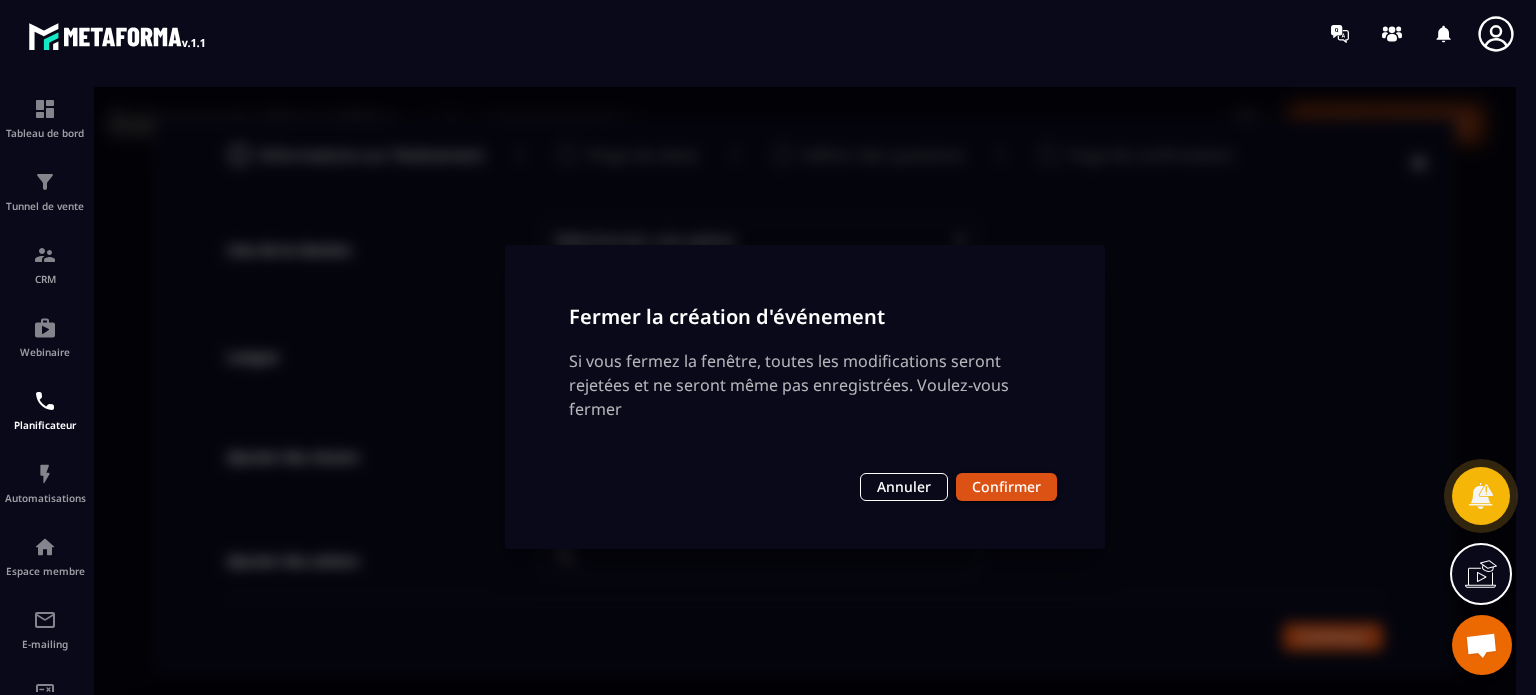 click 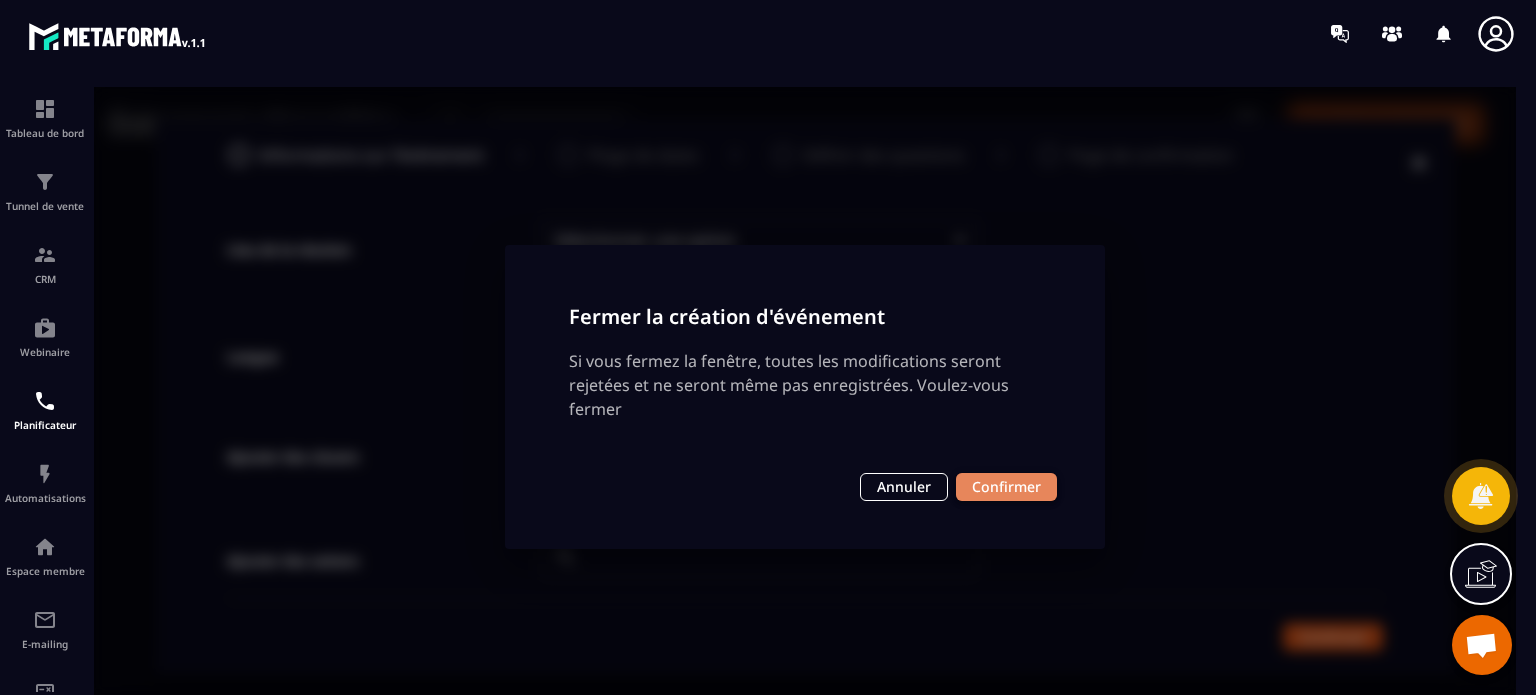 click on "Confirmer" at bounding box center [1006, 487] 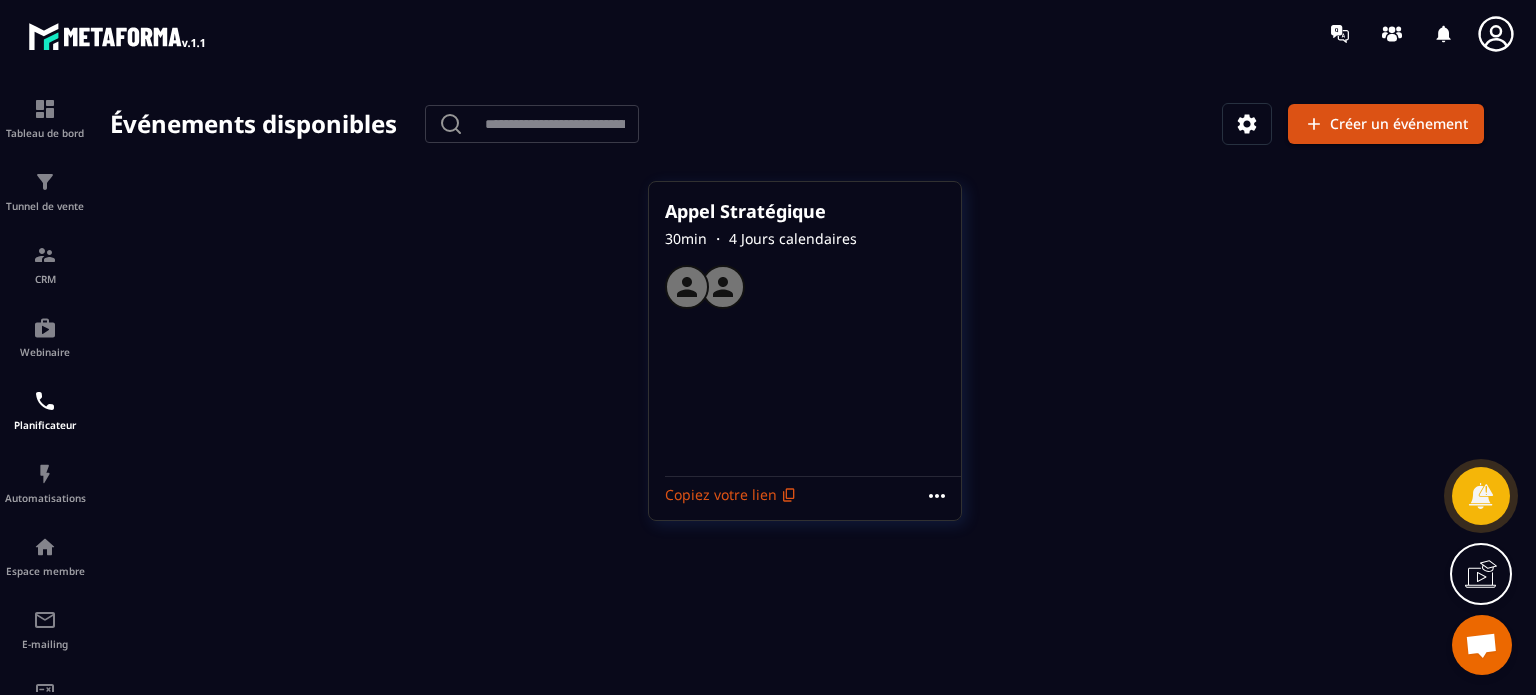 click 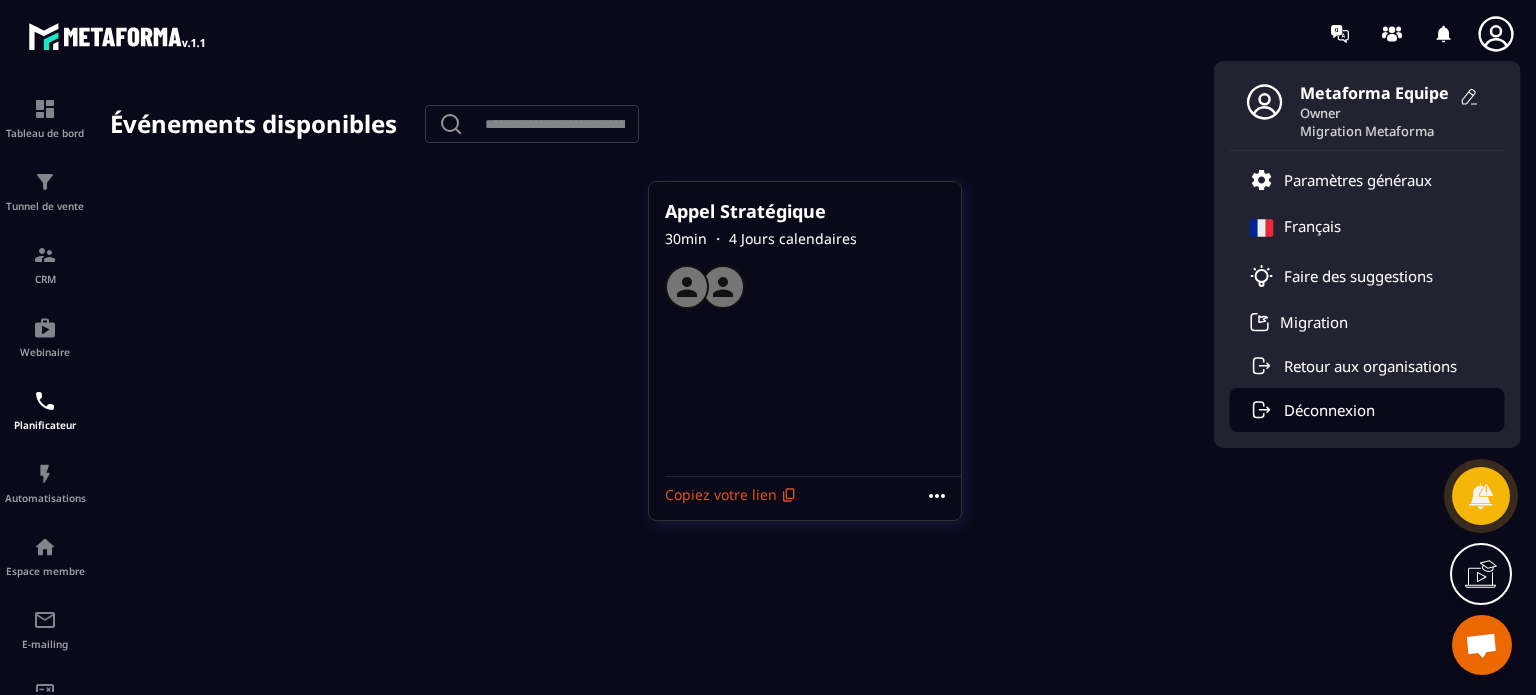 click on "Déconnexion" at bounding box center [1367, 410] 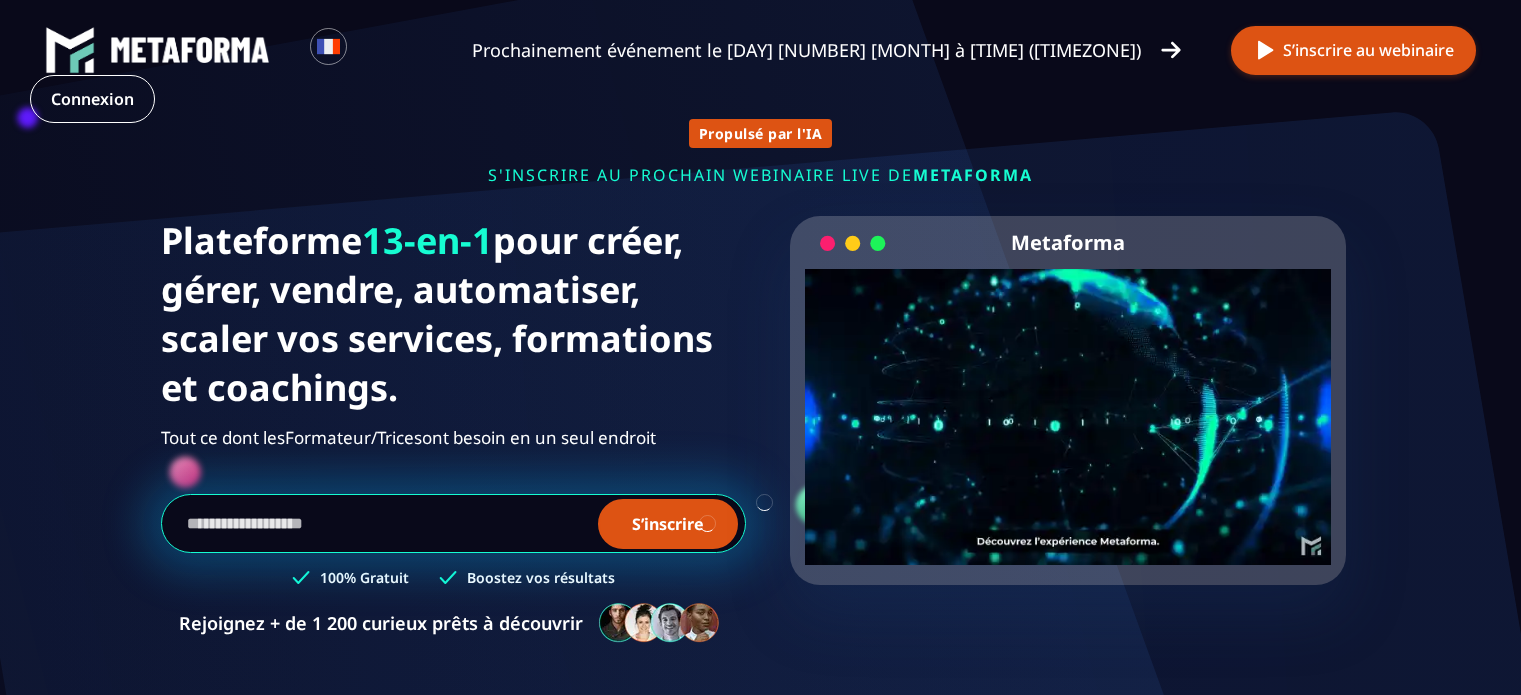 scroll, scrollTop: 0, scrollLeft: 0, axis: both 